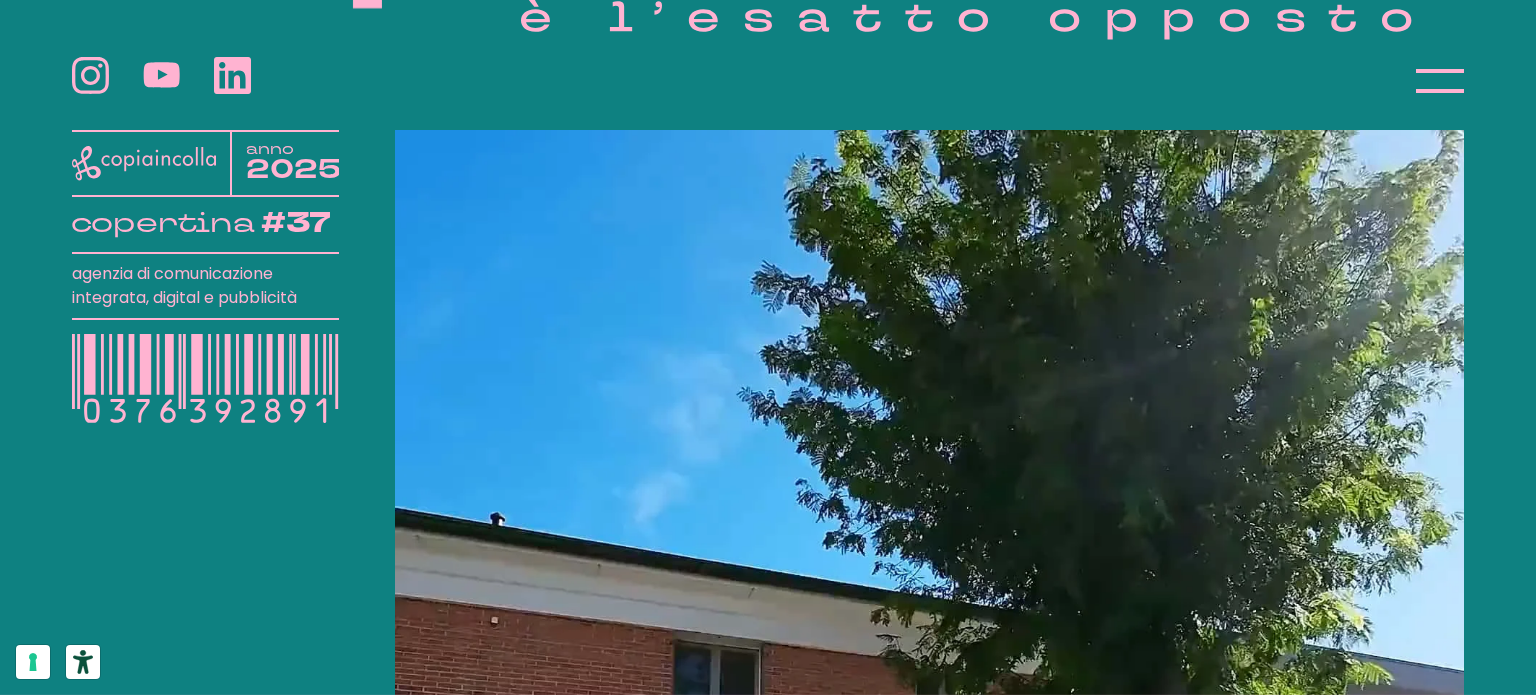 scroll, scrollTop: 0, scrollLeft: 0, axis: both 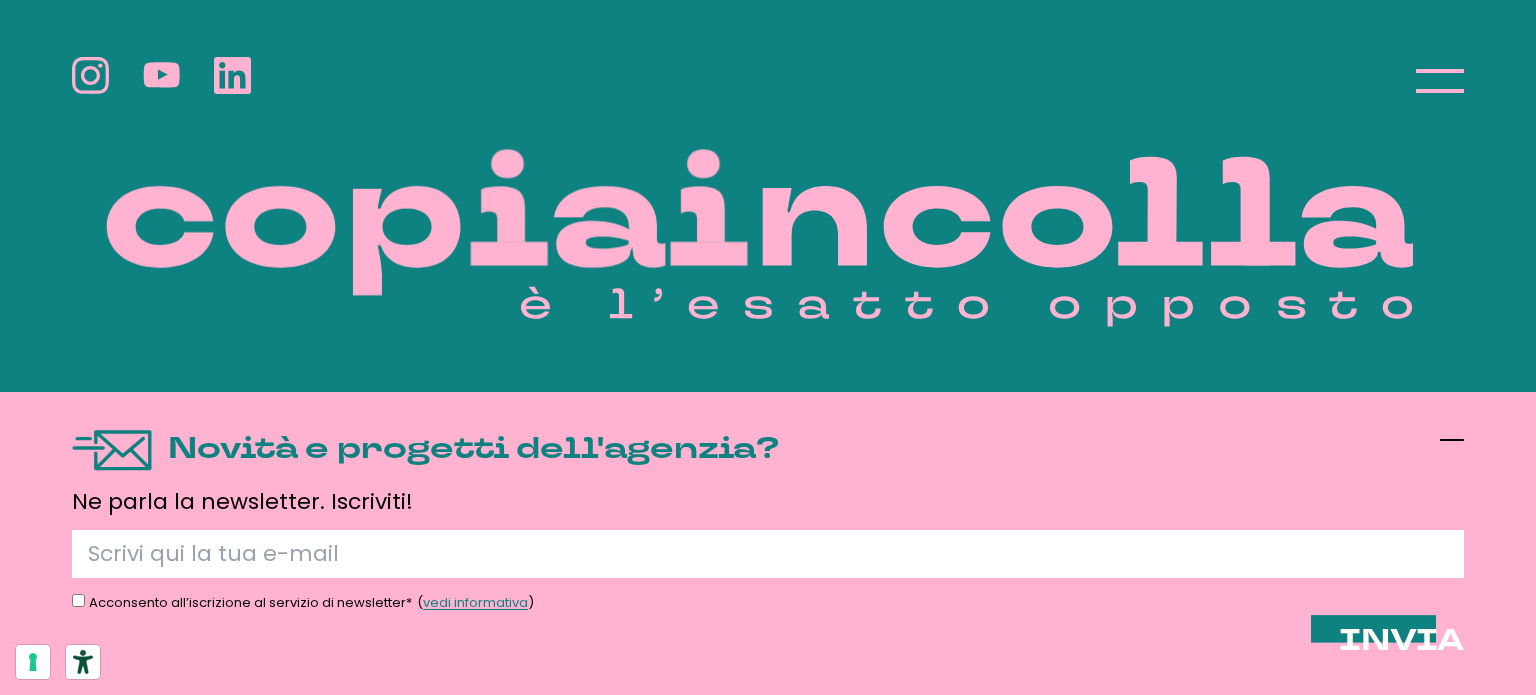 click 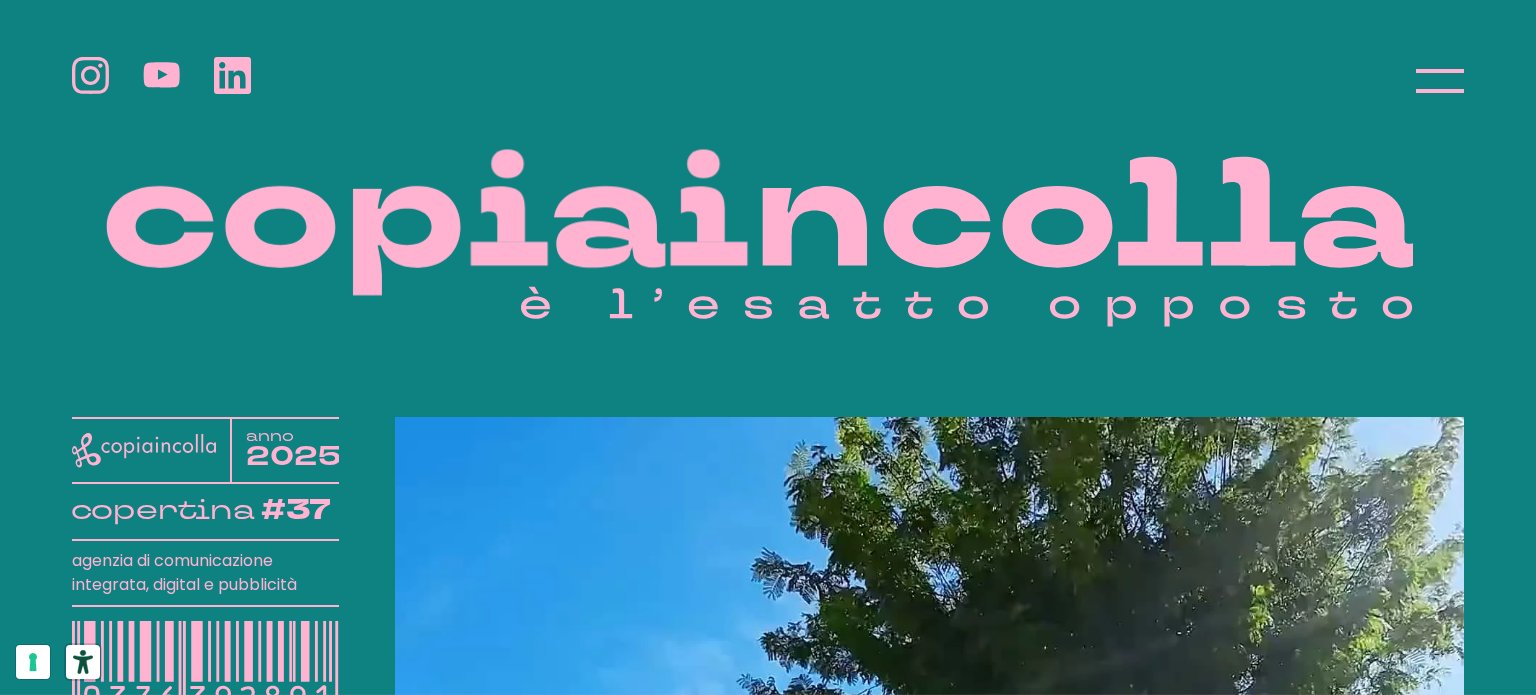 click at bounding box center [83, 662] 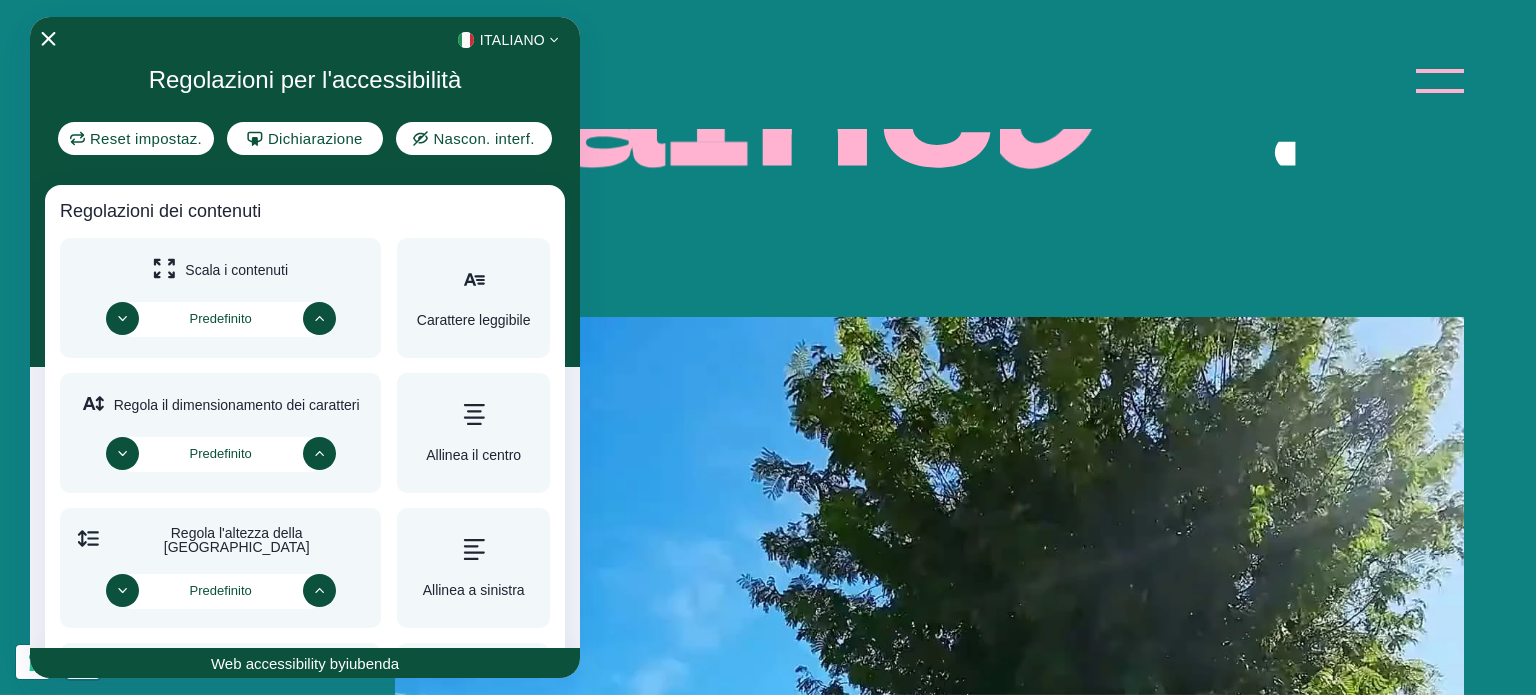 scroll, scrollTop: 100, scrollLeft: 0, axis: vertical 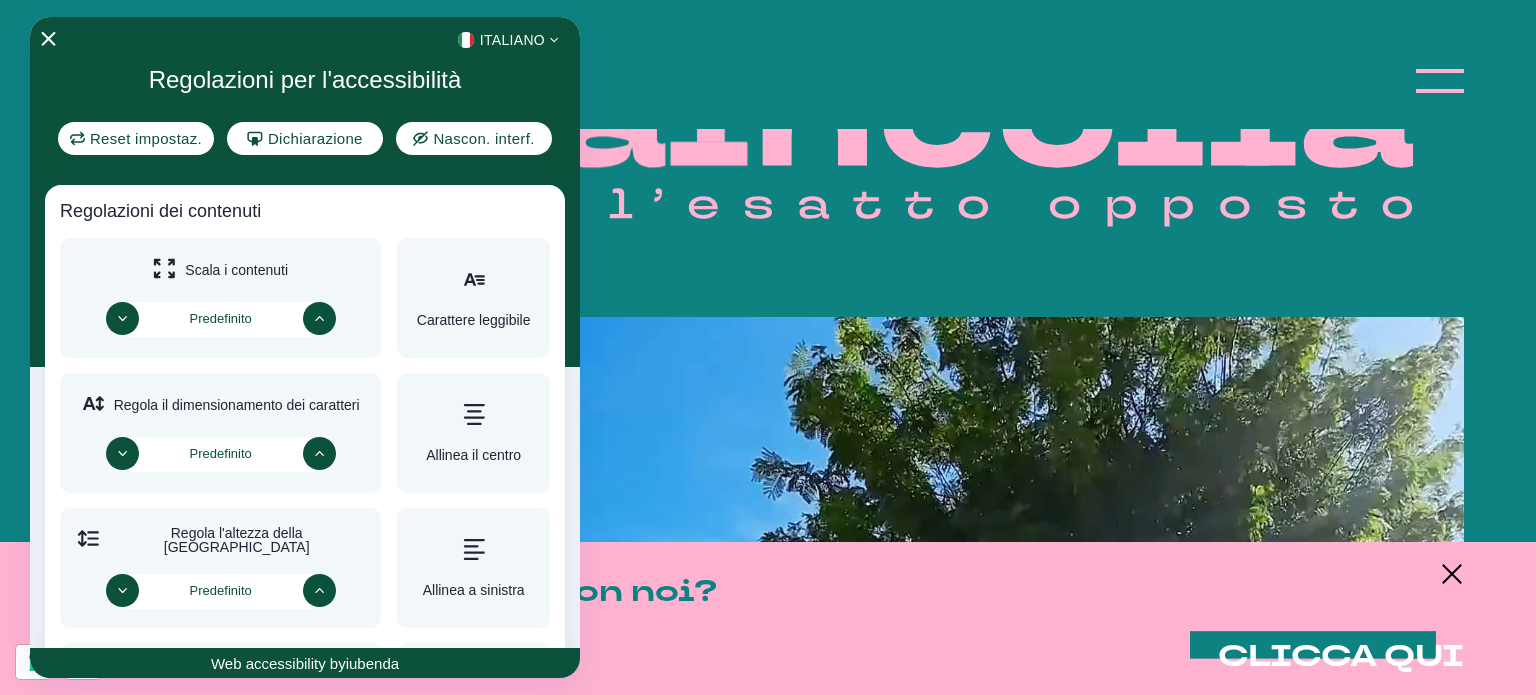 click 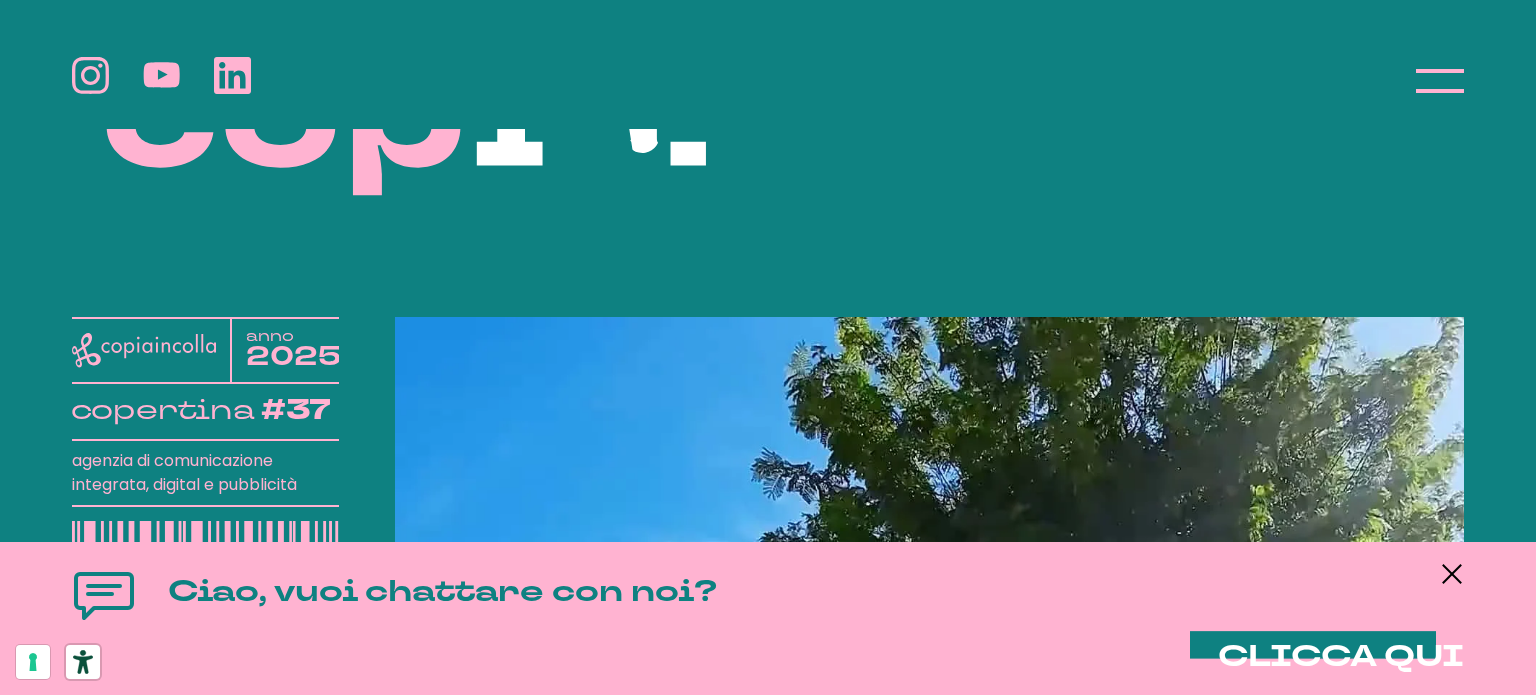 click 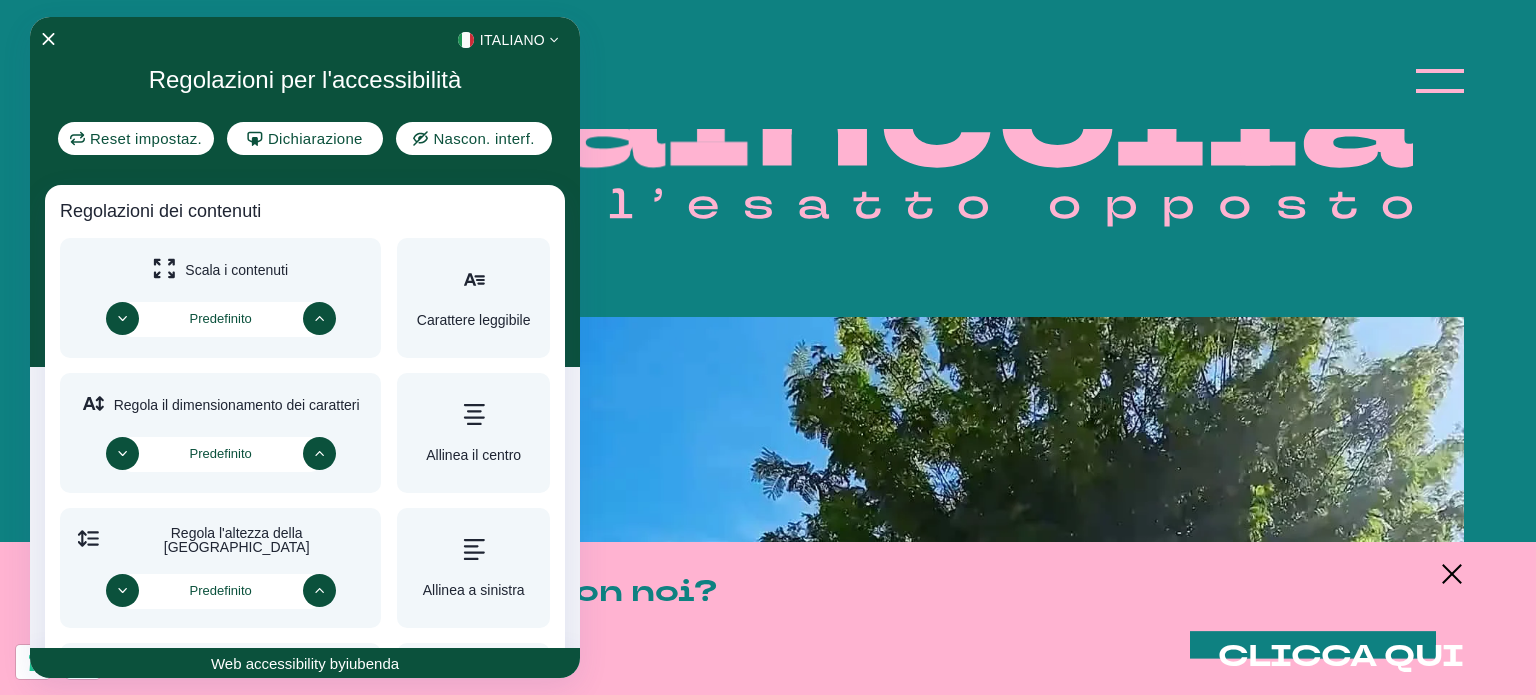 click on "<svg xmlns="[URL][DOMAIN_NAME]" xml:space="preserve" viewBox="0 0 50 33.5"><path fill="#1D9253" d="M0 0h16.646v33.5H0z"/><path fill="#FAFAFA" d="M16.646 0h16.708v33.5H16.646z"/><path fill="#CE2B37" d="M33.354 0H50v33.5H33.354z"/></svg> Italiano" at bounding box center [305, 40] 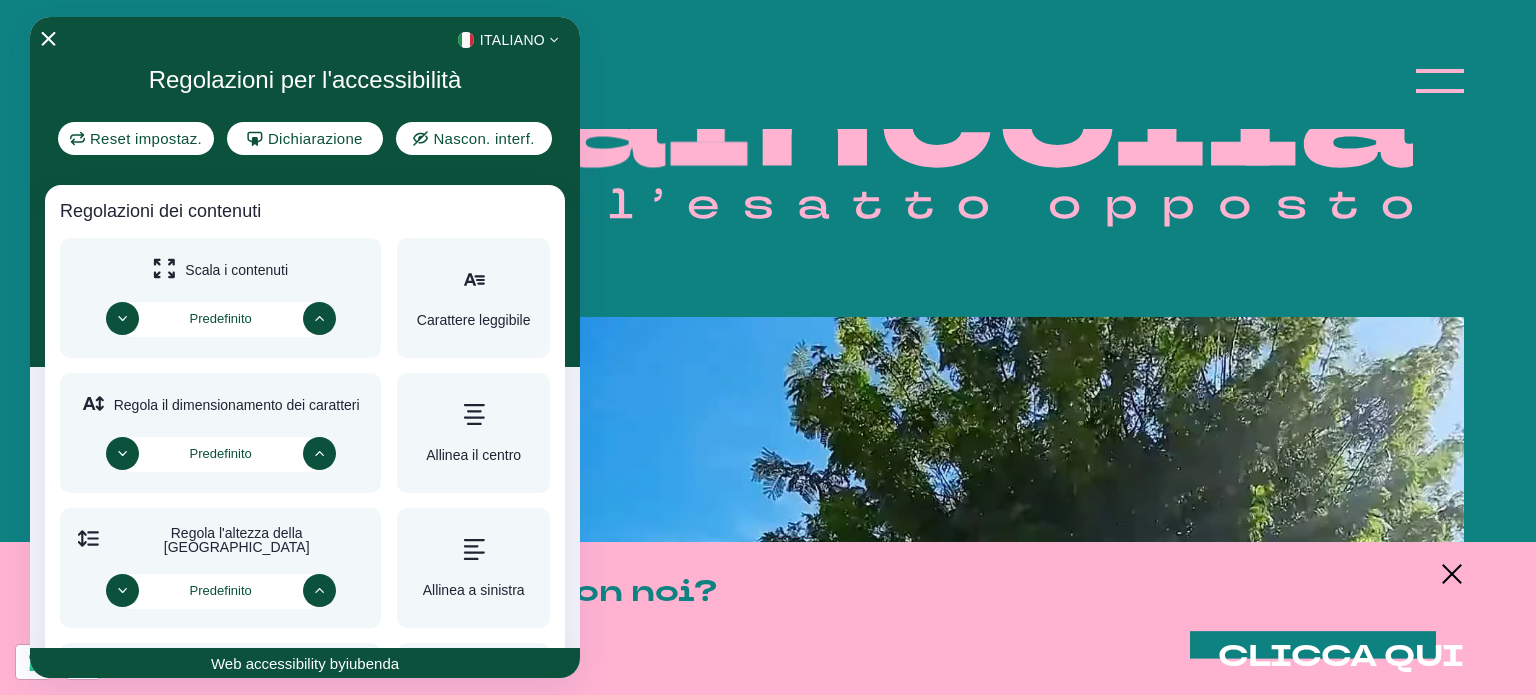 click 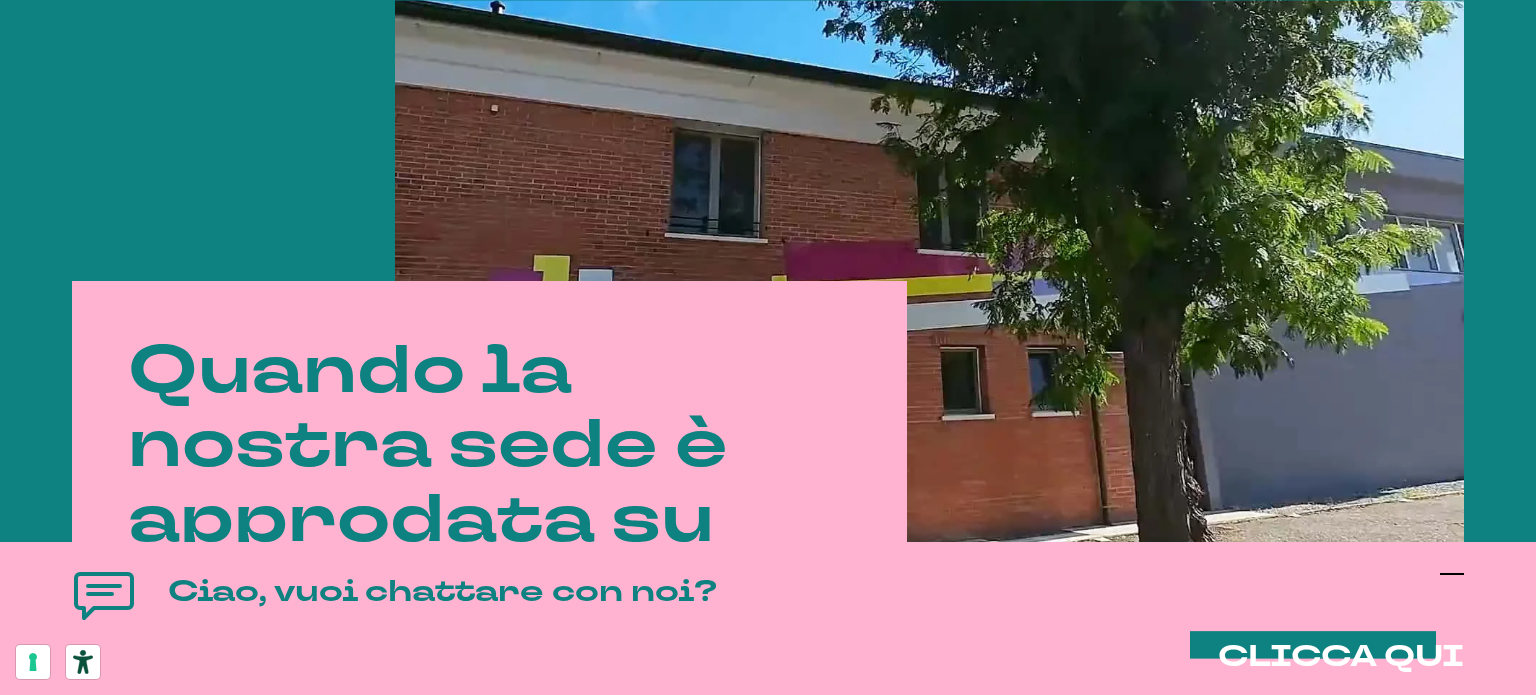 scroll, scrollTop: 800, scrollLeft: 0, axis: vertical 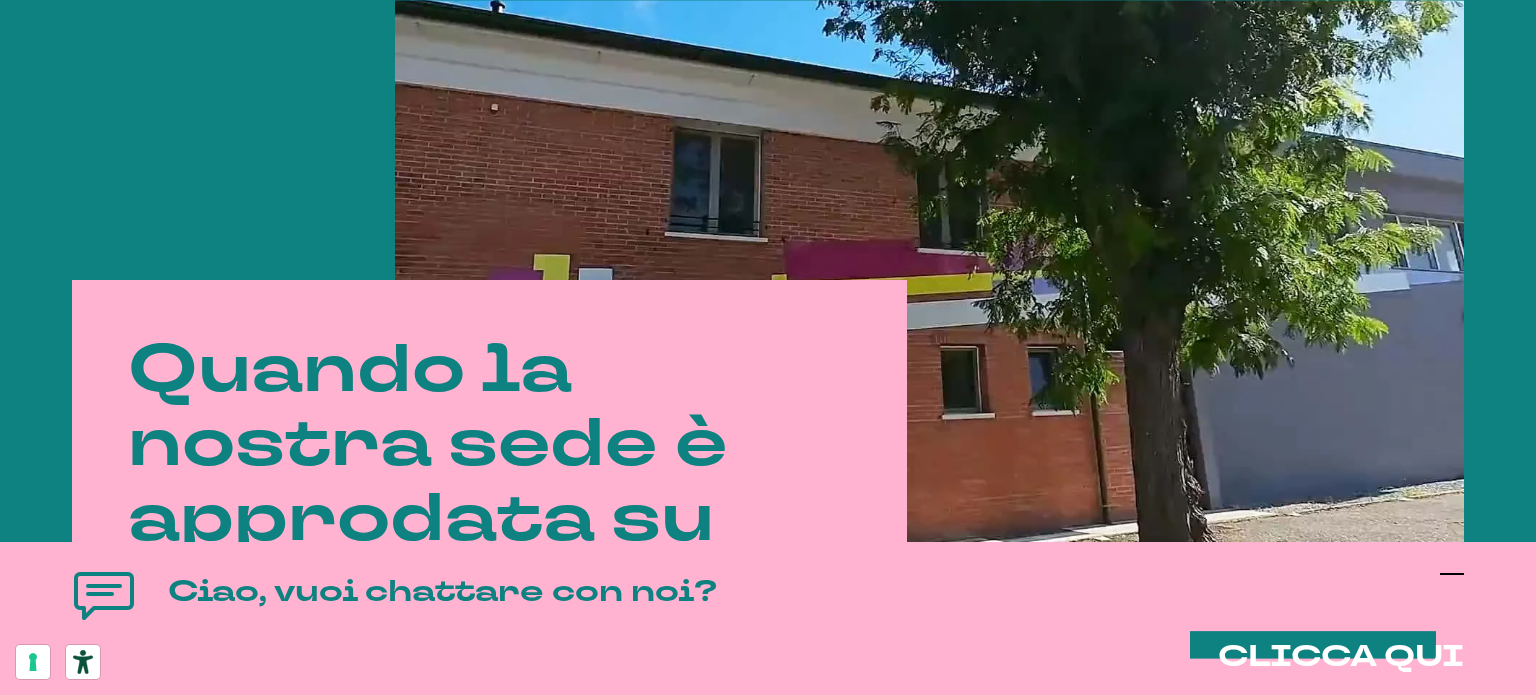 click 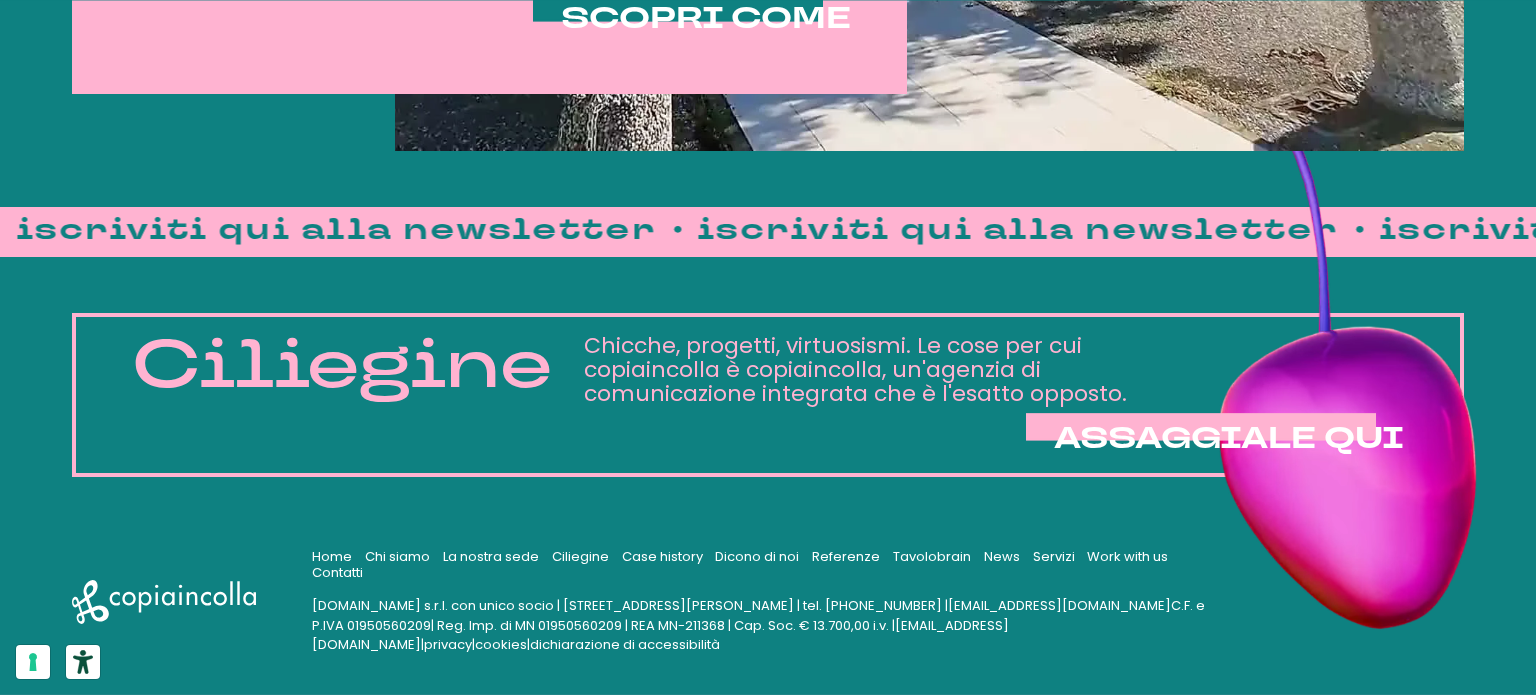 scroll, scrollTop: 1464, scrollLeft: 0, axis: vertical 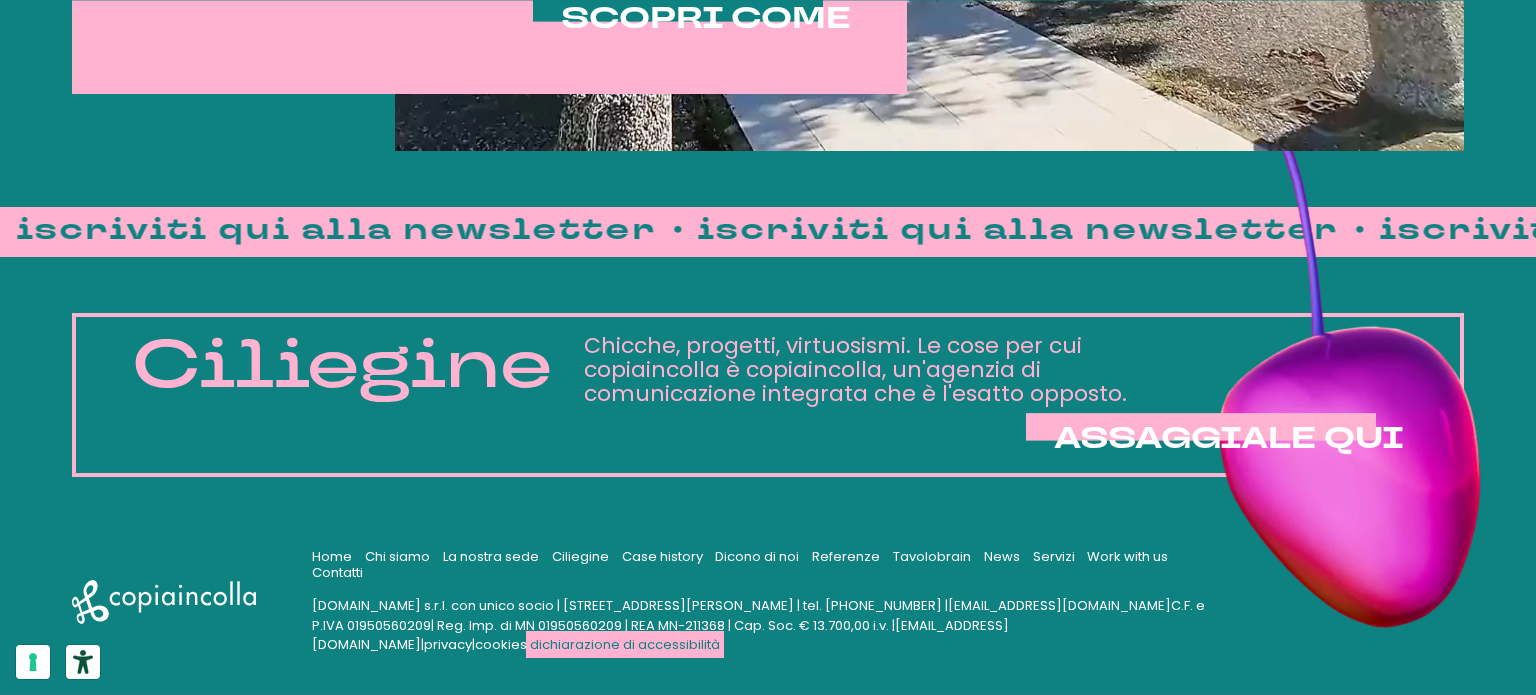 click on "dichiarazione di accessibilità" at bounding box center [625, 644] 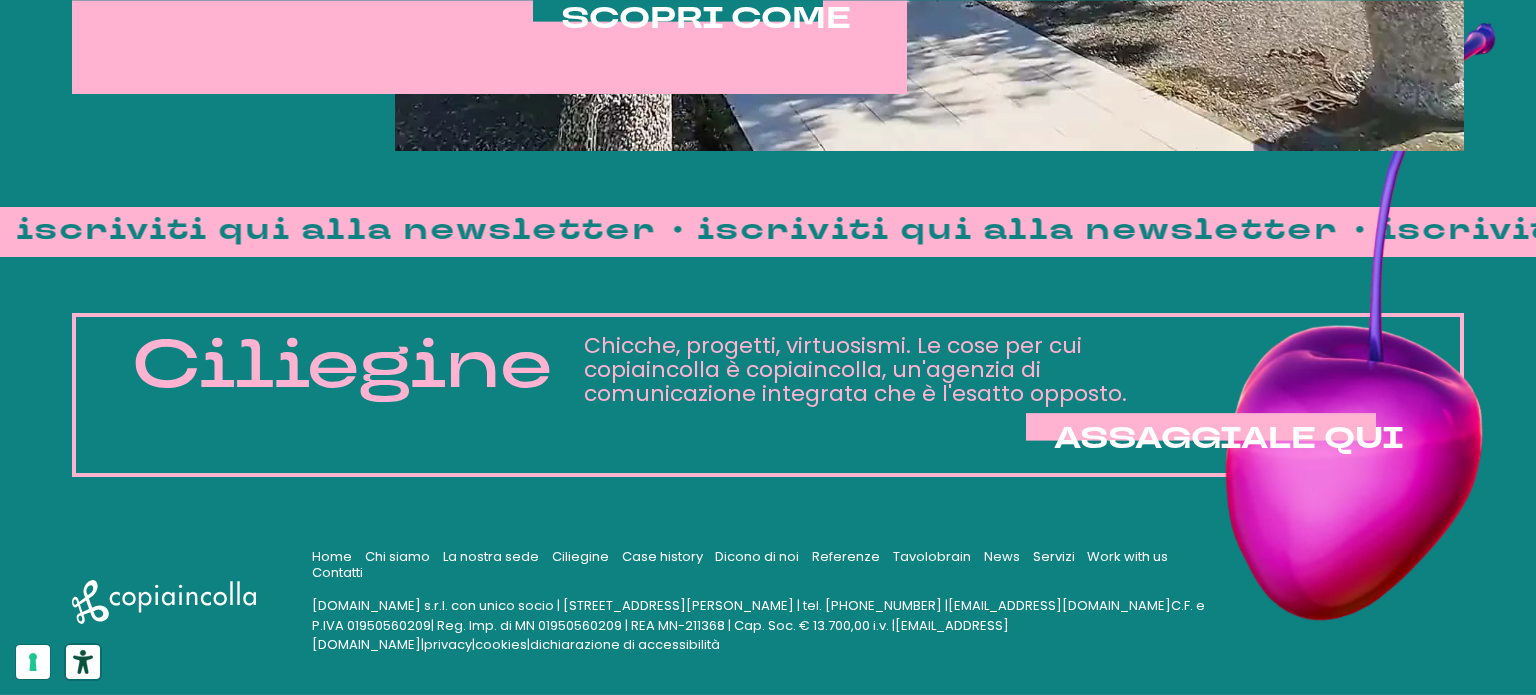 click 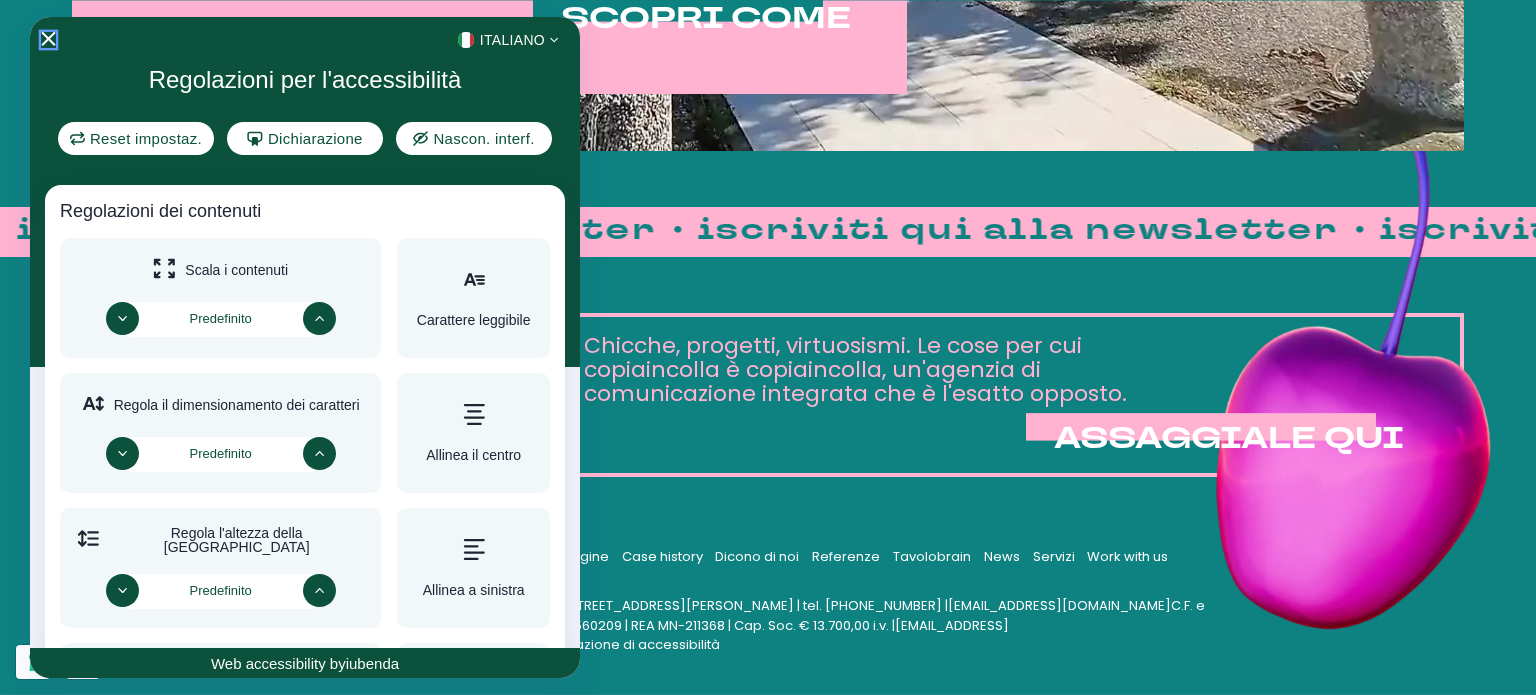click 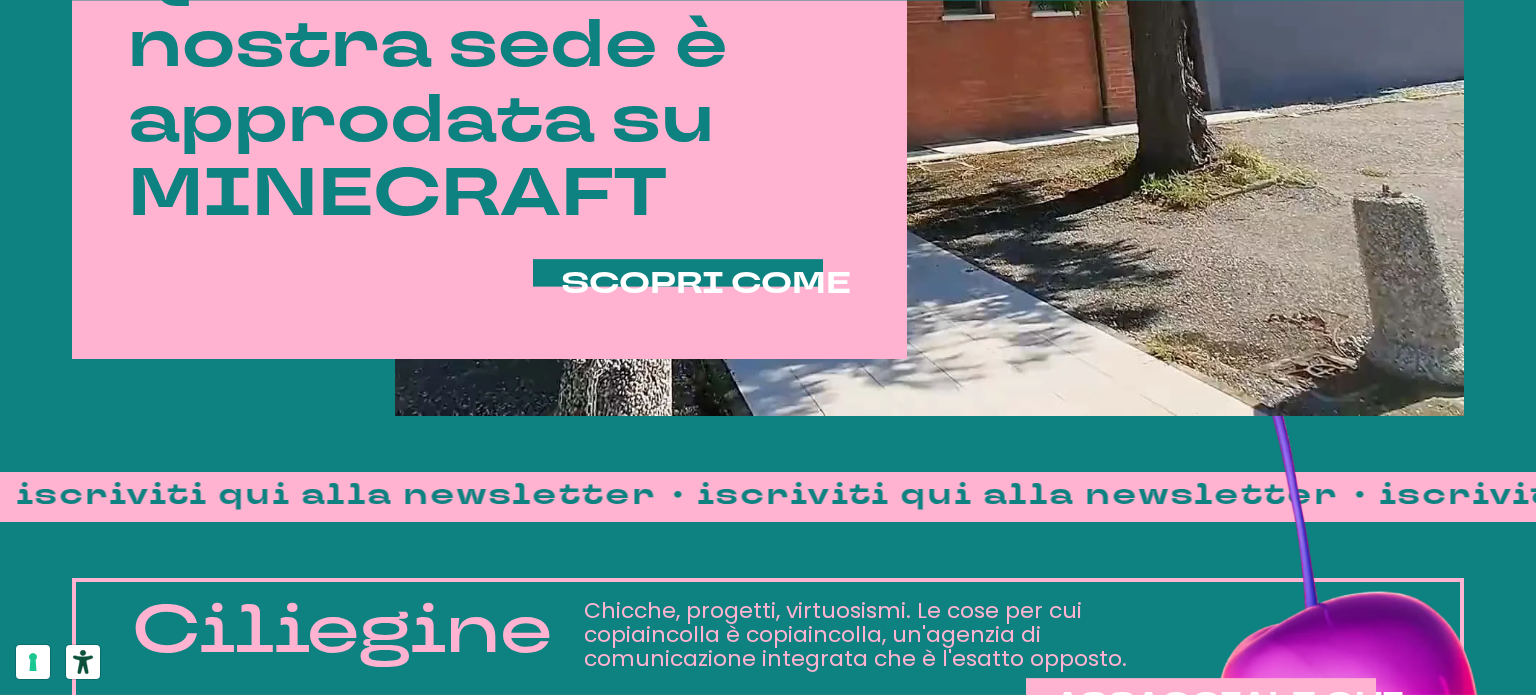scroll, scrollTop: 1200, scrollLeft: 0, axis: vertical 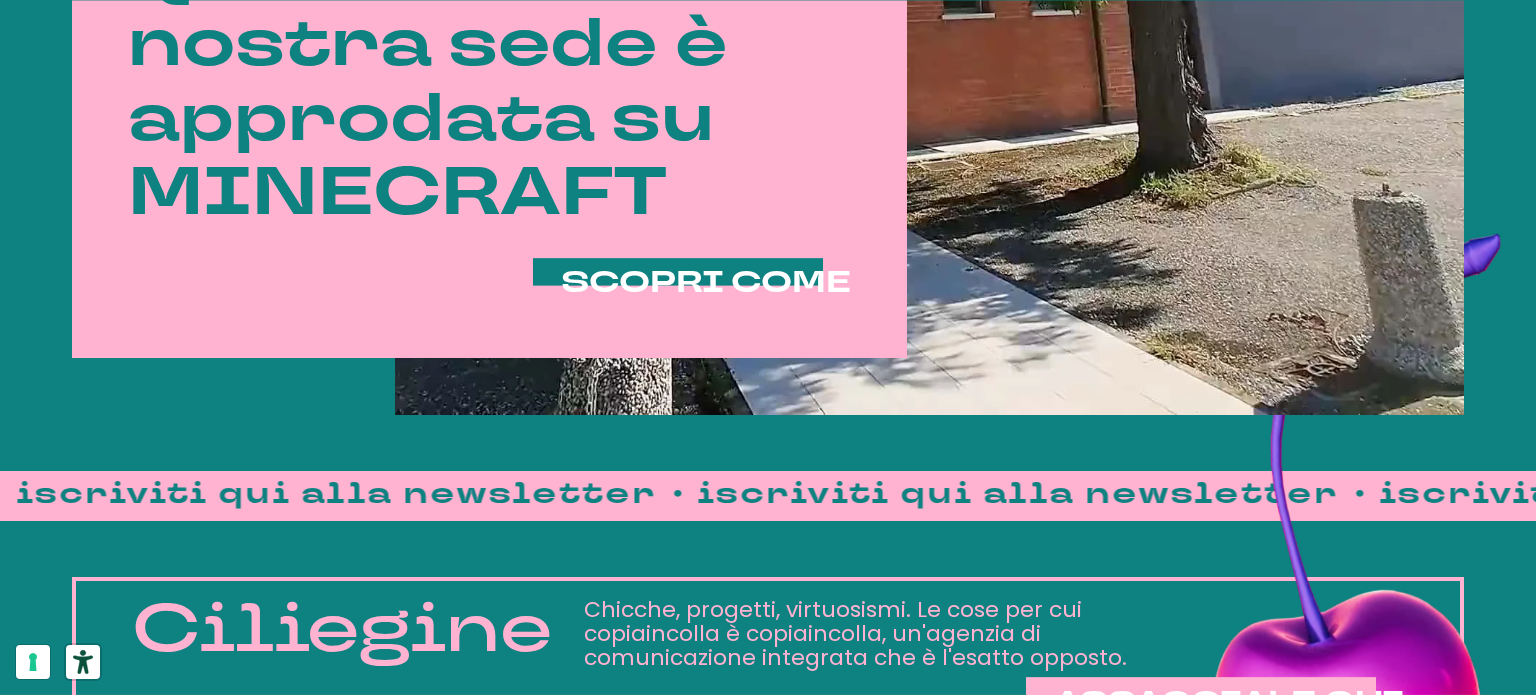 click 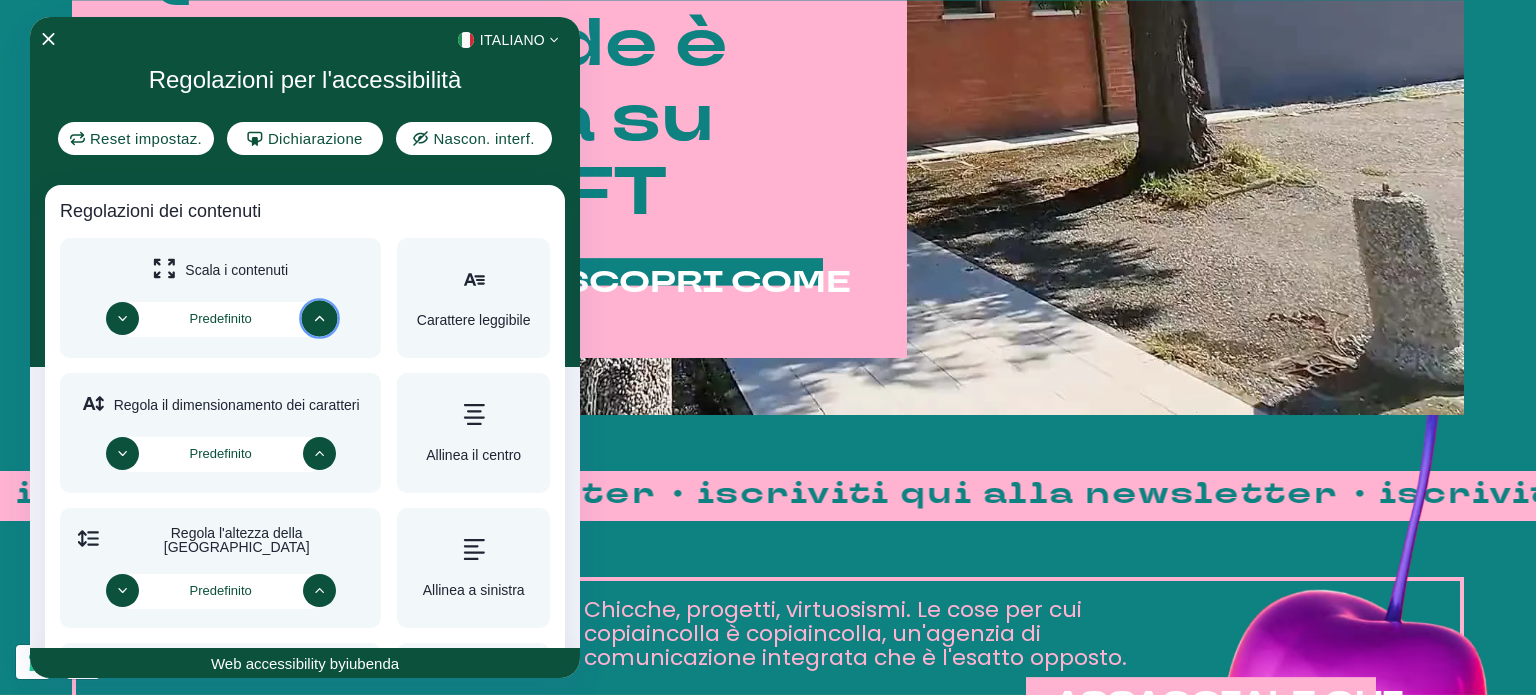 click 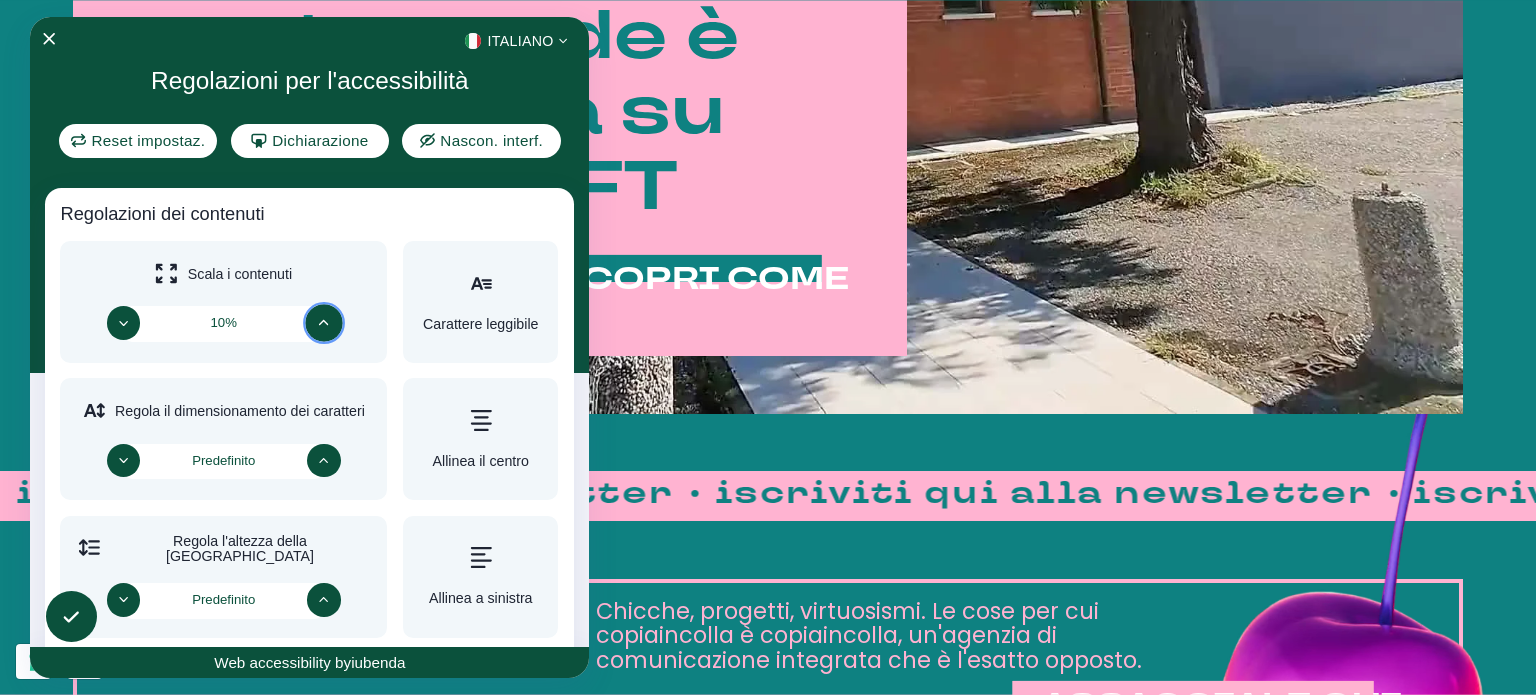 click at bounding box center (324, 323) 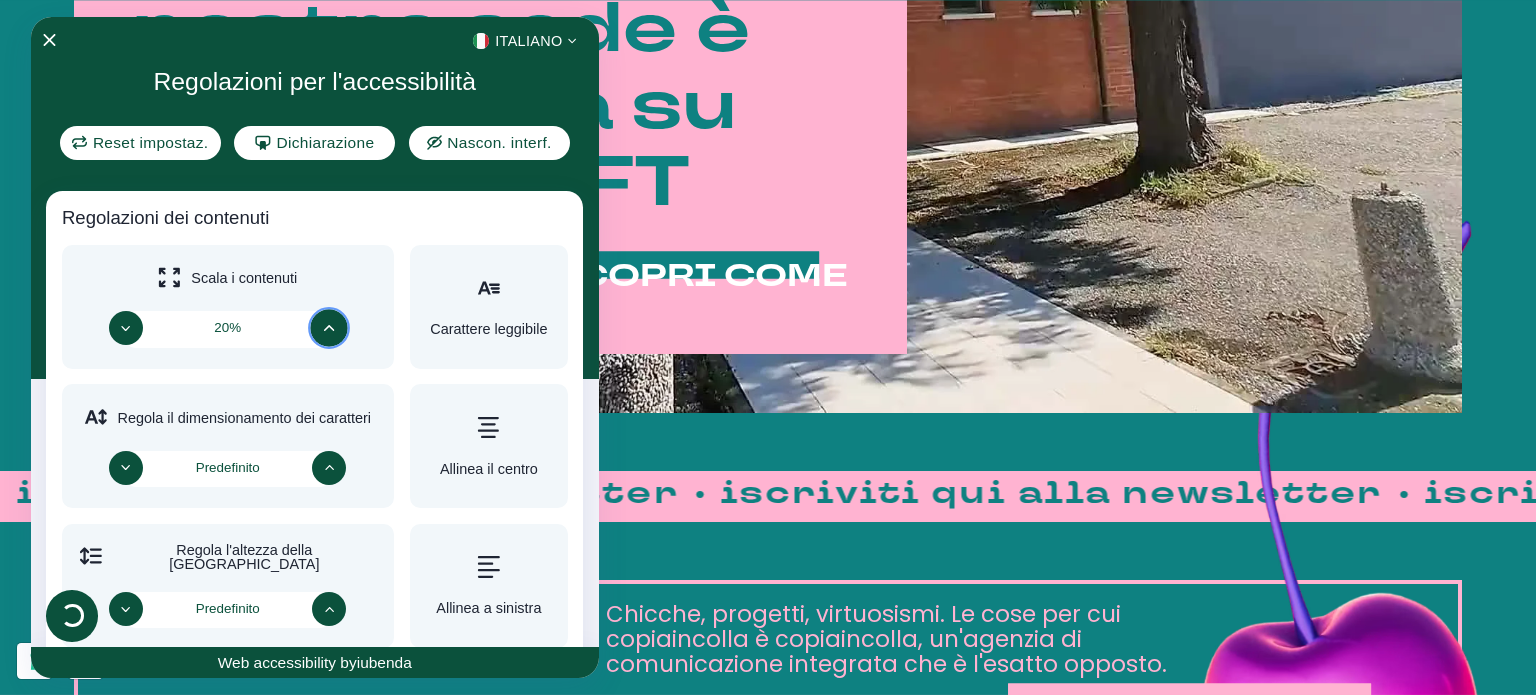click on "<svg xmlns="[URL][DOMAIN_NAME]" xml:space="preserve" viewBox="0 0 50 33.5"><path fill="#1D9253" d="M0 0h16.646v33.5H0z"/><path fill="#FAFAFA" d="M16.646 0h16.708v33.5H16.646z"/><path fill="#CE2B37" d="M33.354 0H50v33.5H33.354z"/></svg> Italiano Regolazioni per l'accessibilità Reset impostaz. Dichiarazione Nascon. interf. Regolazioni dei contenuti Scala i contenuti 20% Carattere leggibile Regola il dimensionamento dei caratteri Predefinito Allinea il centro Regola l'altezza della riga Predefinito Allinea a sinistra Regola la spaziatura delle lettere Predefinito Allinea a destra Regolazioni del colore Contrasto scuro Contrasto chiaro Contrasto elevato Saturazione elevata Monocromatico Saturazione bassa Regolazioni dell'orientamento Disattiva i suoni Nascondi immagini Guida alla lettura Ferma le animazioni Maschera per la lettura Evidenzia il passaggio del mouse Evidenzia la messa a fuoco Grande cursore nero Grande cursore bianco Web accessibility by  iubenda" at bounding box center [315, 347] 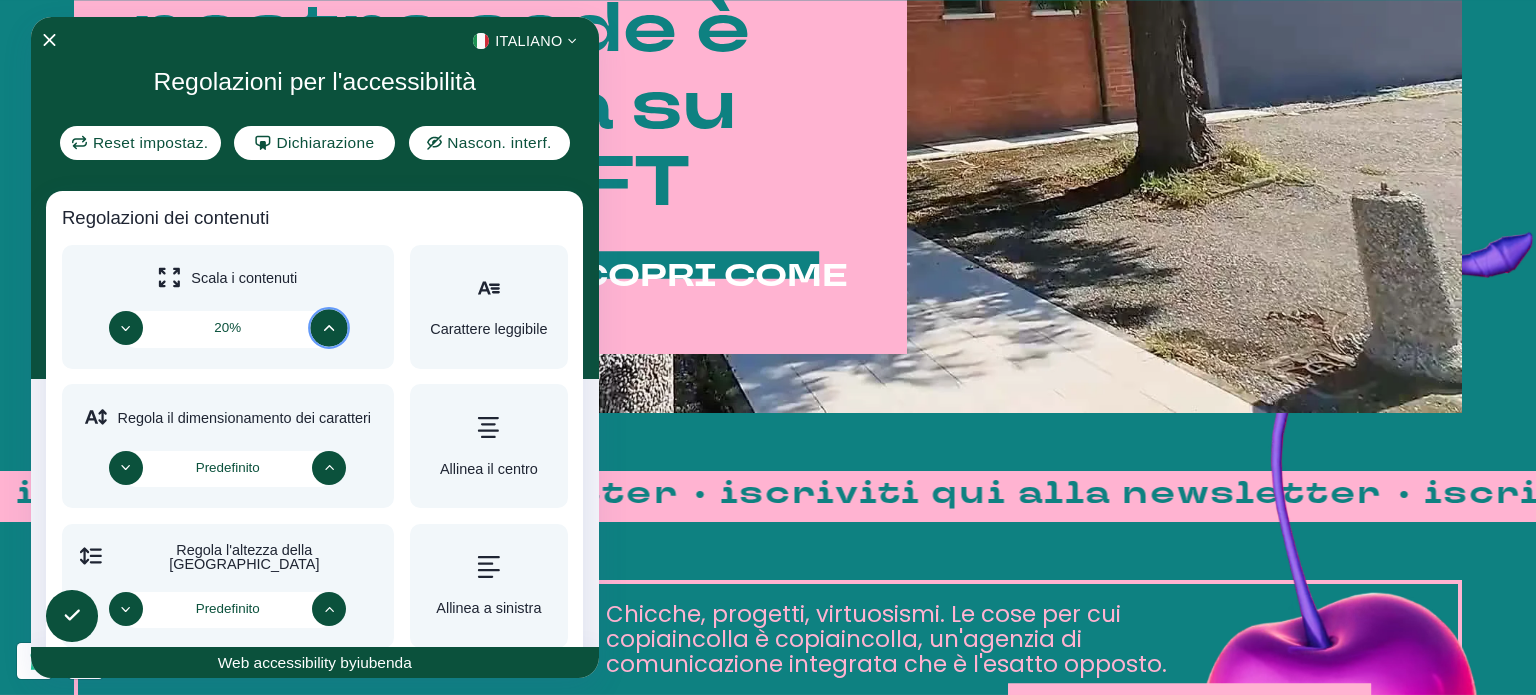 click at bounding box center [329, 327] 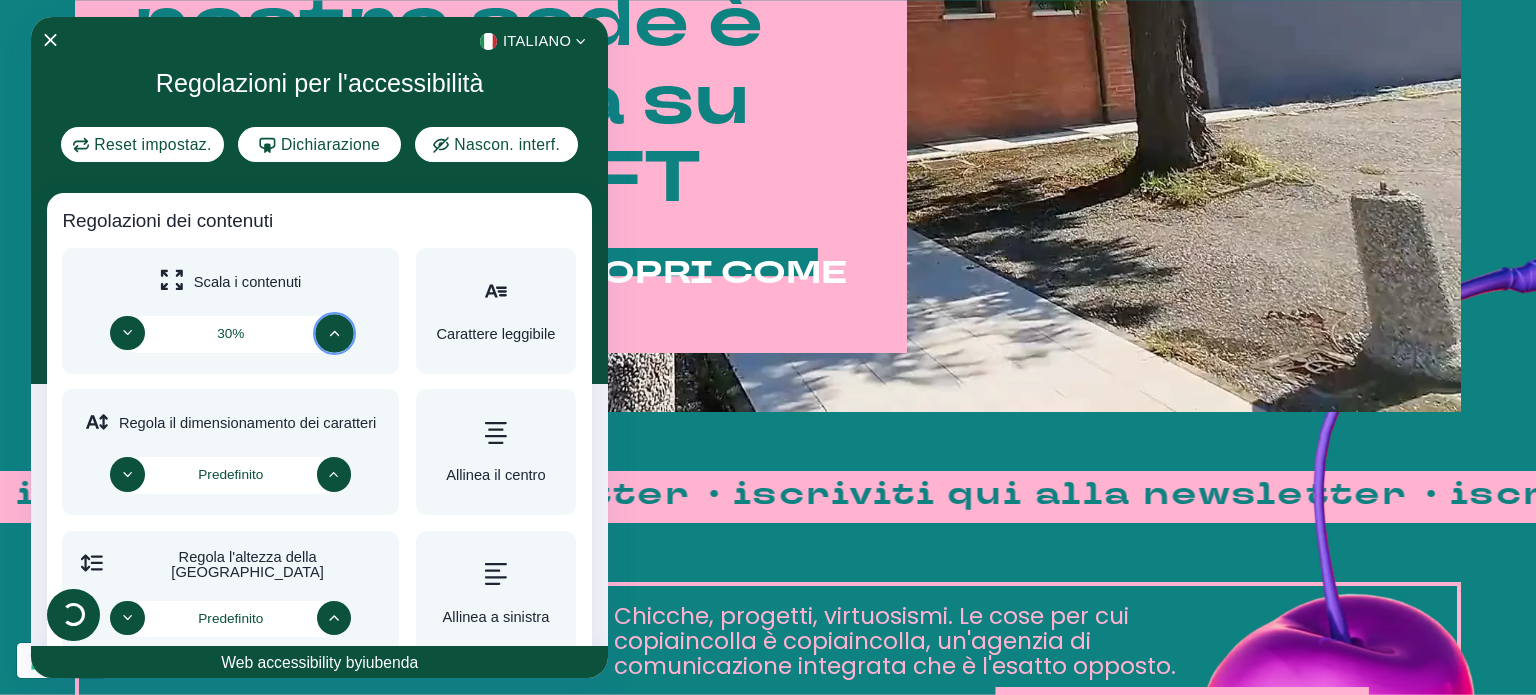 click on "<svg xmlns="[URL][DOMAIN_NAME]" xml:space="preserve" viewBox="0 0 50 33.5"><path fill="#1D9253" d="M0 0h16.646v33.5H0z"/><path fill="#FAFAFA" d="M16.646 0h16.708v33.5H16.646z"/><path fill="#CE2B37" d="M33.354 0H50v33.5H33.354z"/></svg> Italiano Regolazioni per l'accessibilità Reset impostaz. Dichiarazione Nascon. interf. Regolazioni dei contenuti Scala i contenuti 30% Carattere leggibile Regola il dimensionamento dei caratteri Predefinito Allinea il centro Regola l'altezza della riga Predefinito Allinea a sinistra Regola la spaziatura delle lettere Predefinito Allinea a destra Regolazioni del colore Contrasto scuro Contrasto chiaro Contrasto elevato Saturazione elevata Monocromatico Saturazione bassa Regolazioni dell'orientamento Disattiva i suoni Nascondi immagini Guida alla lettura Ferma le animazioni Maschera per la lettura Evidenzia il passaggio del mouse Evidenzia la messa a fuoco Grande cursore nero Grande cursore bianco Web accessibility by  iubenda" at bounding box center [319, 347] 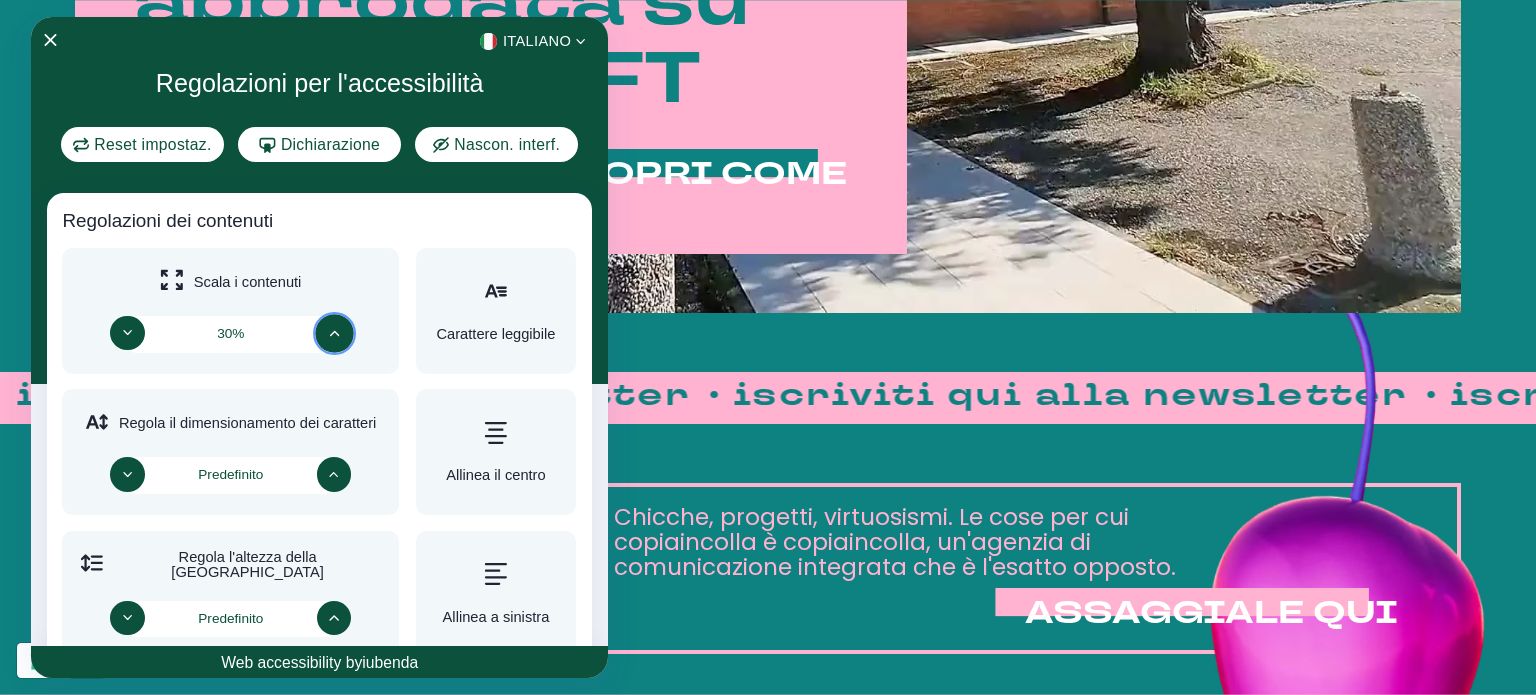 scroll, scrollTop: 1300, scrollLeft: 0, axis: vertical 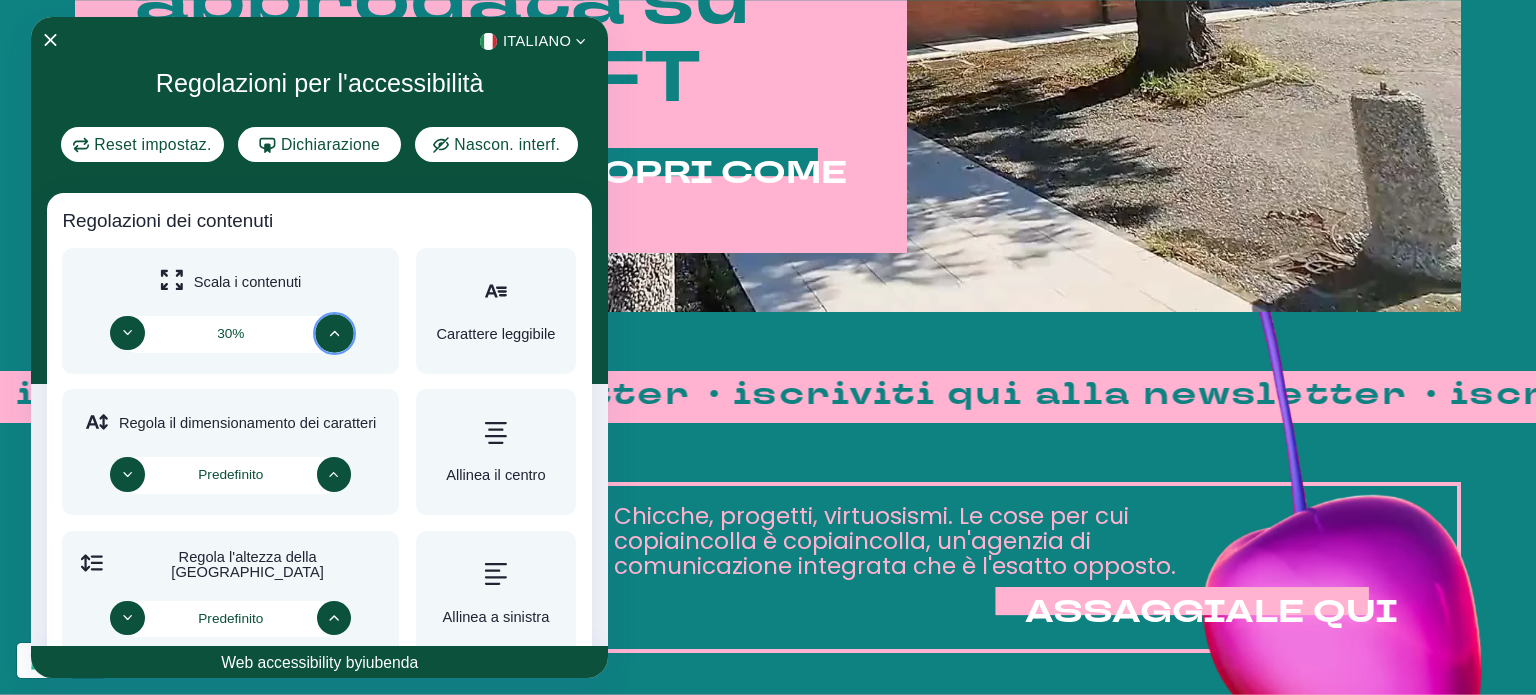 click on "30%" at bounding box center [231, 334] 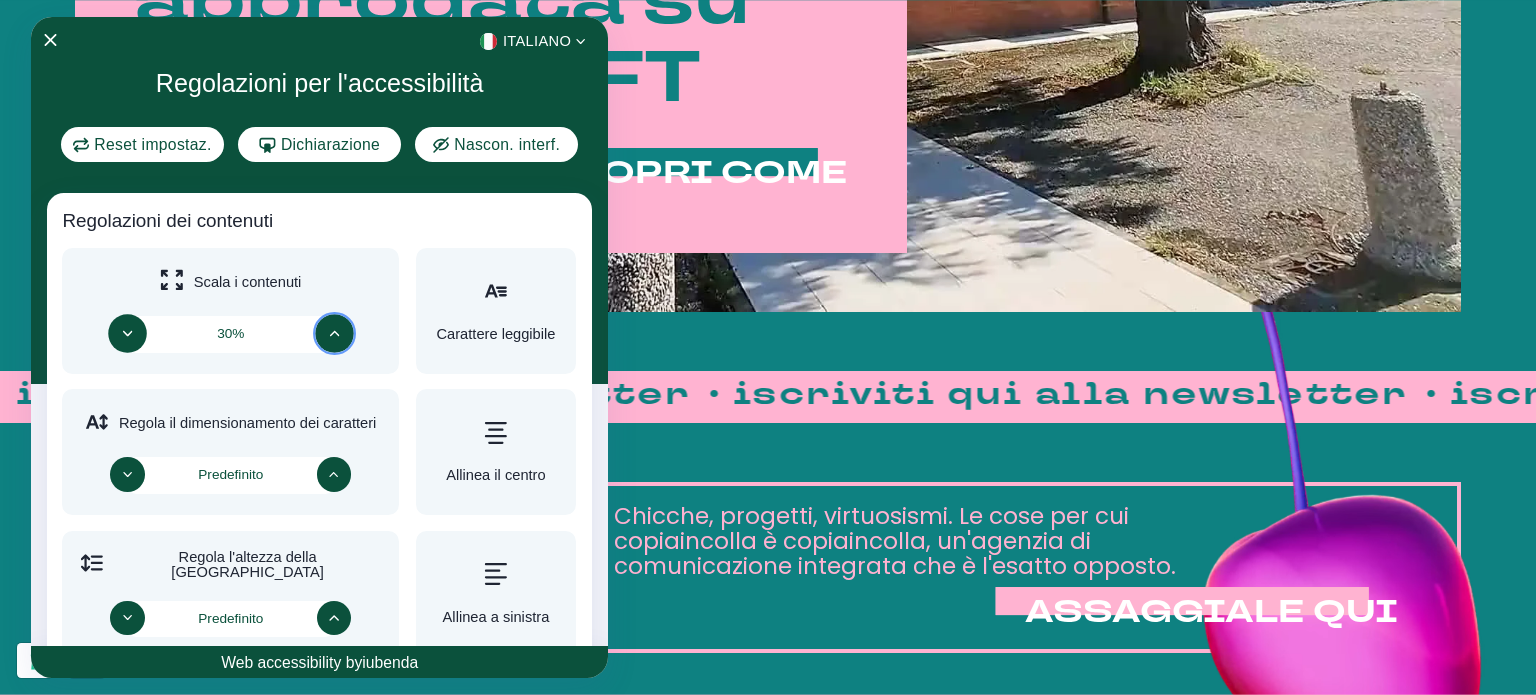 click 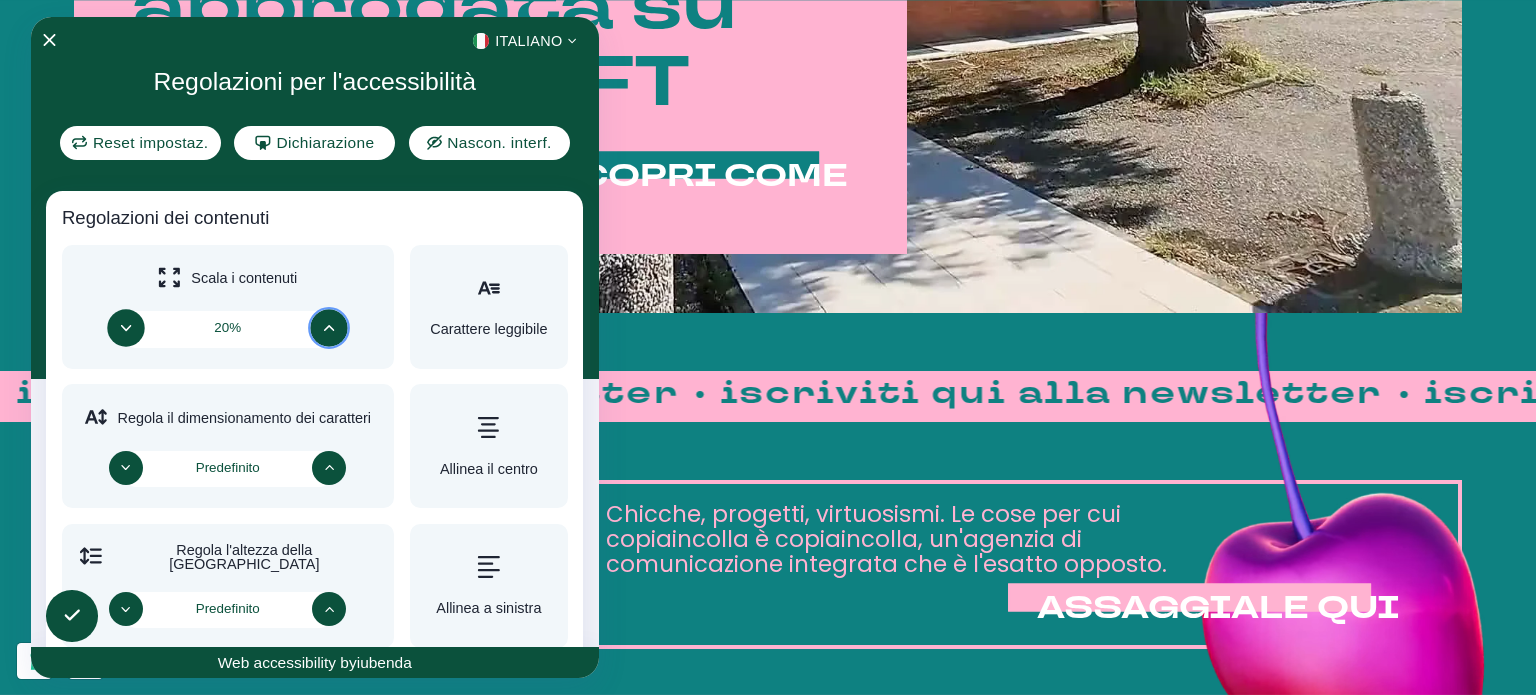 click at bounding box center [125, 327] 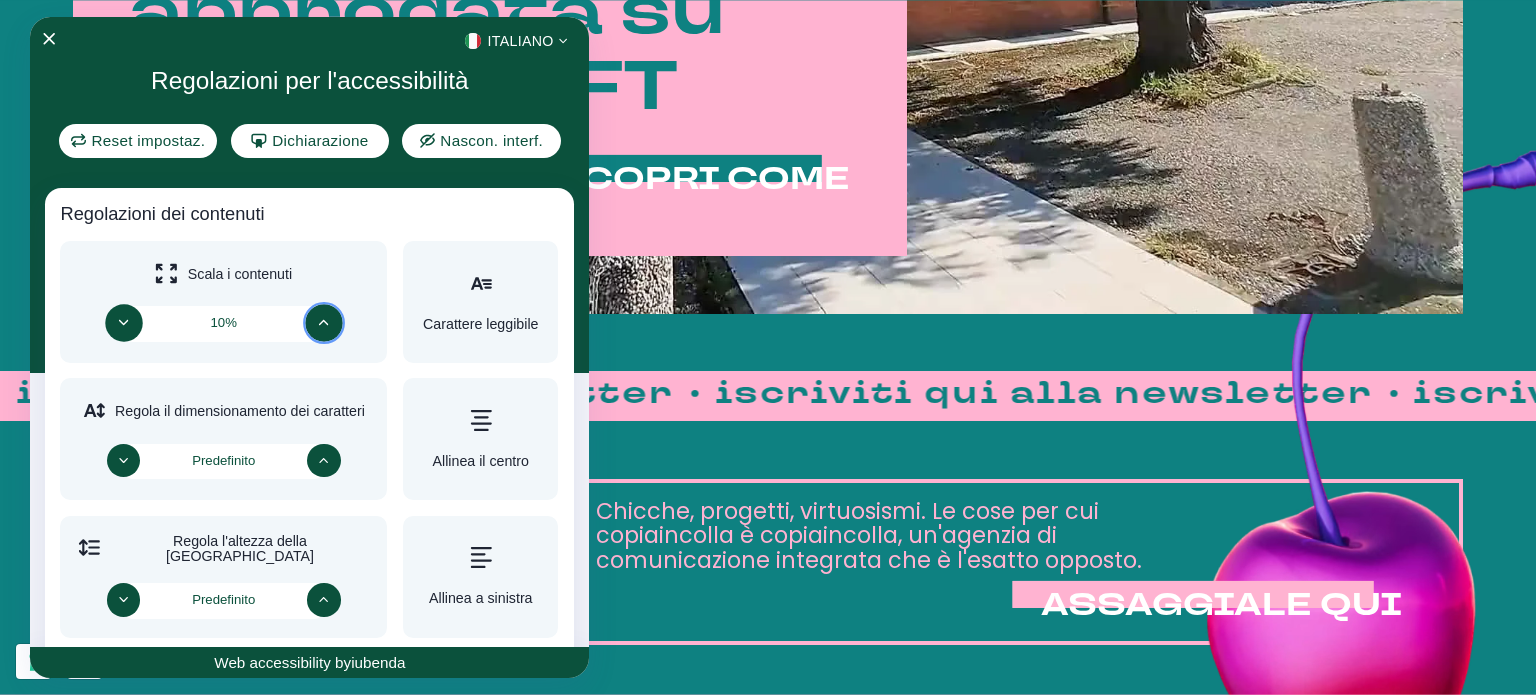 click at bounding box center [124, 323] 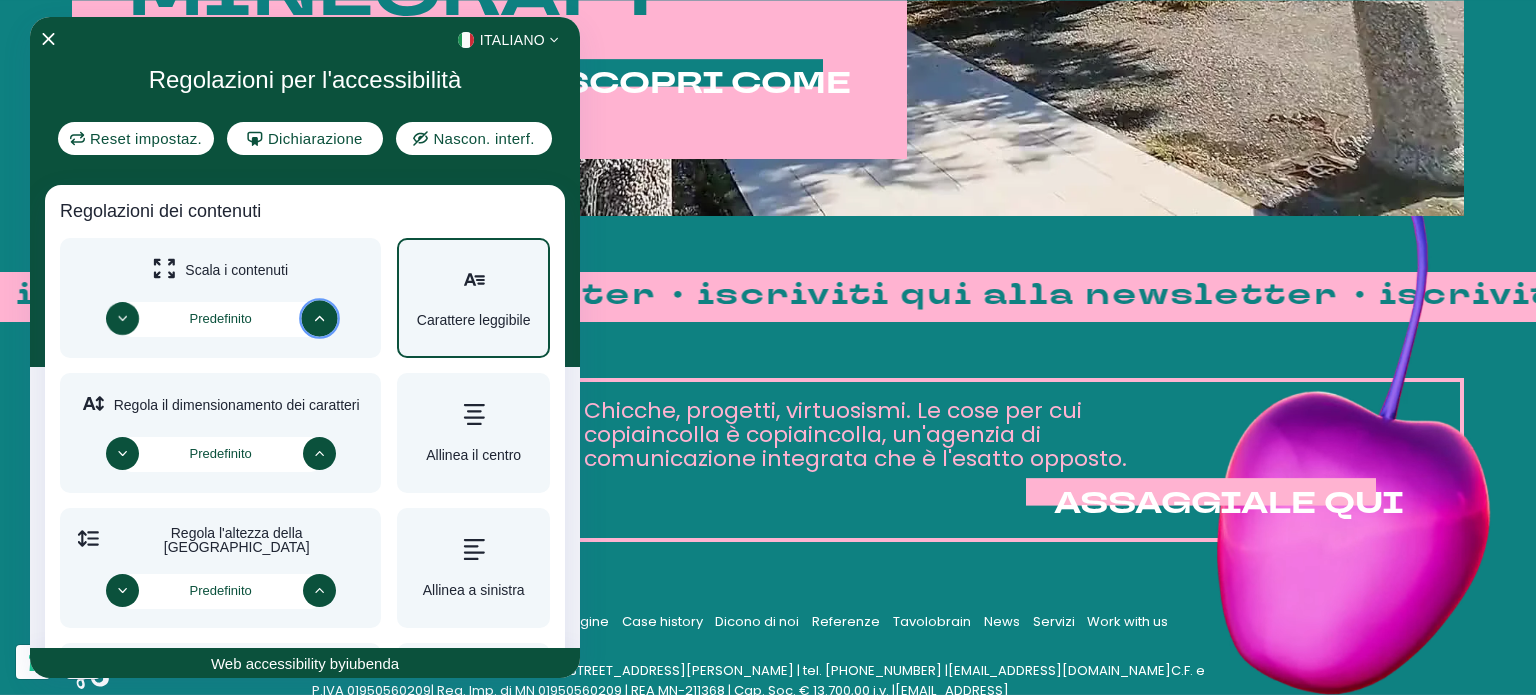 scroll, scrollTop: 1400, scrollLeft: 0, axis: vertical 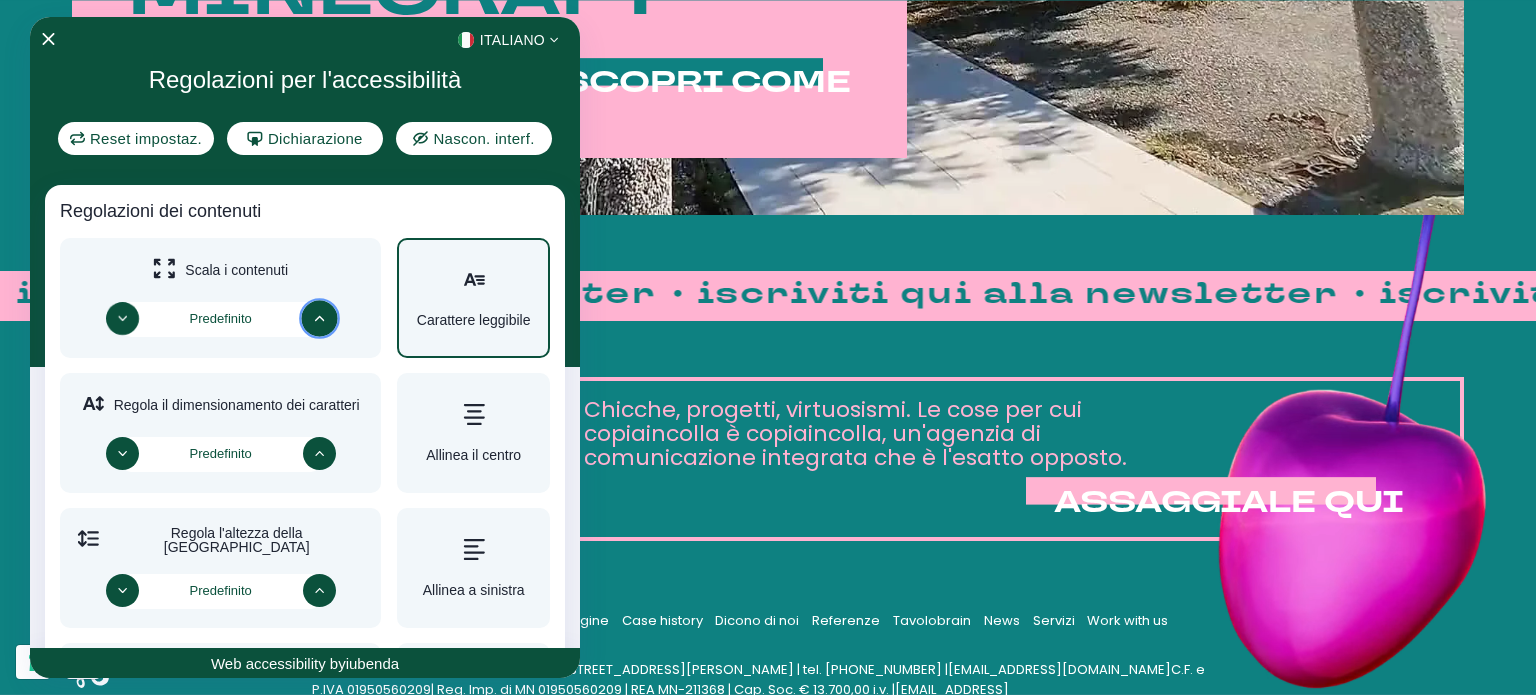 click at bounding box center [474, 281] 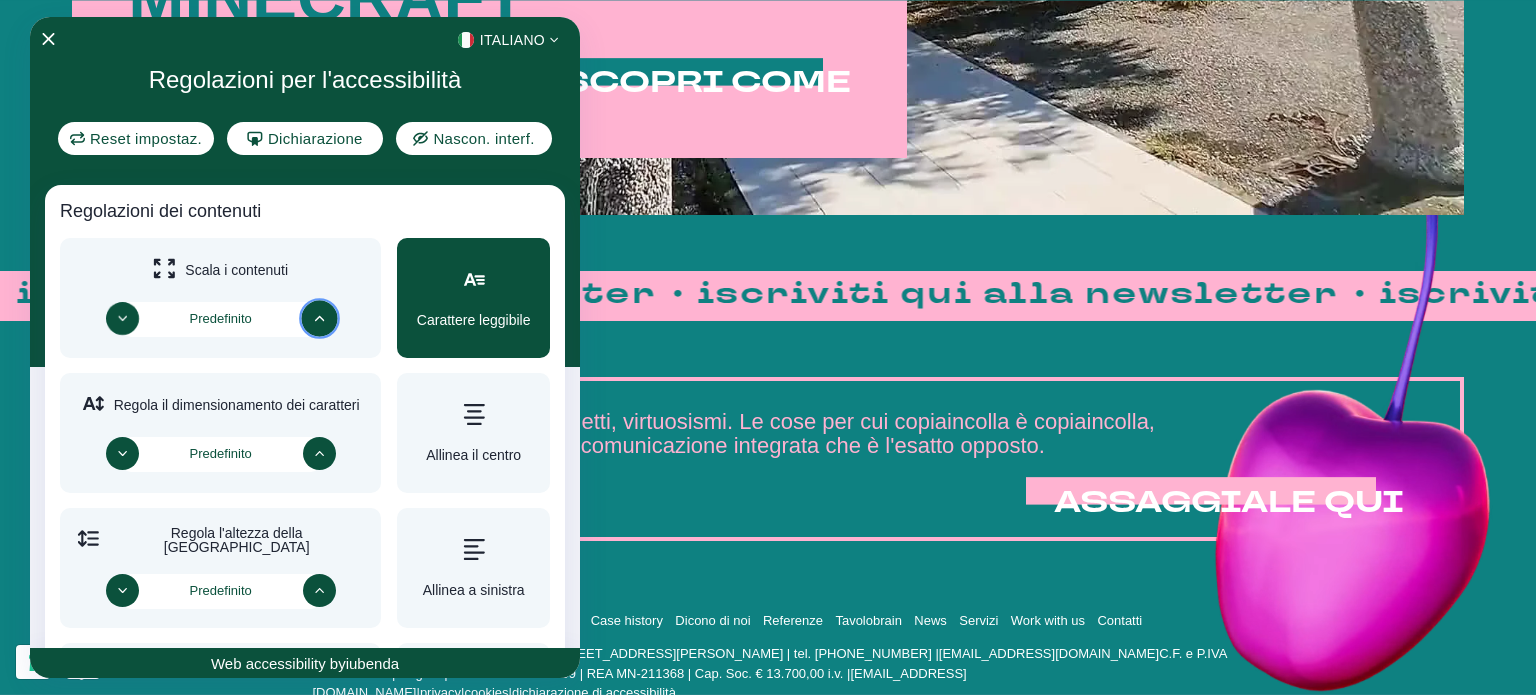 click at bounding box center [474, 281] 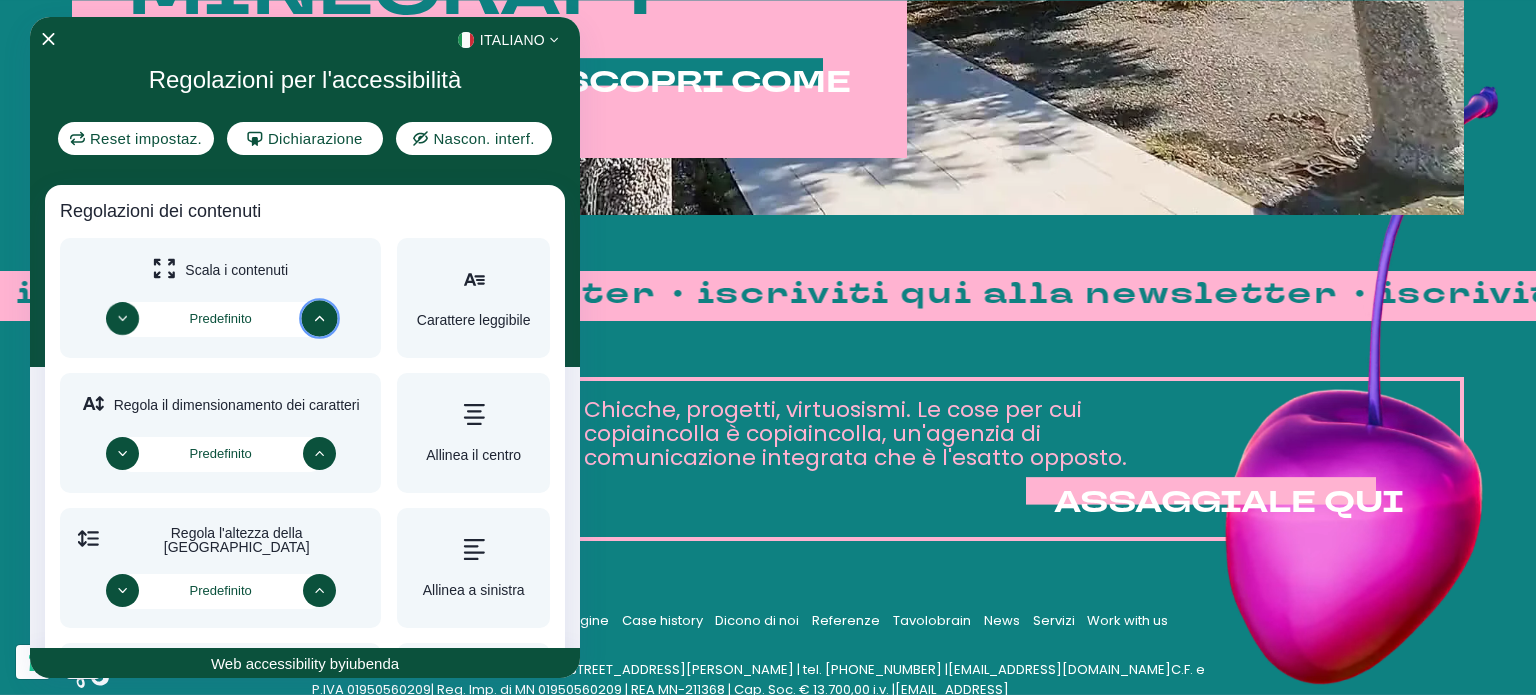 click at bounding box center (474, 281) 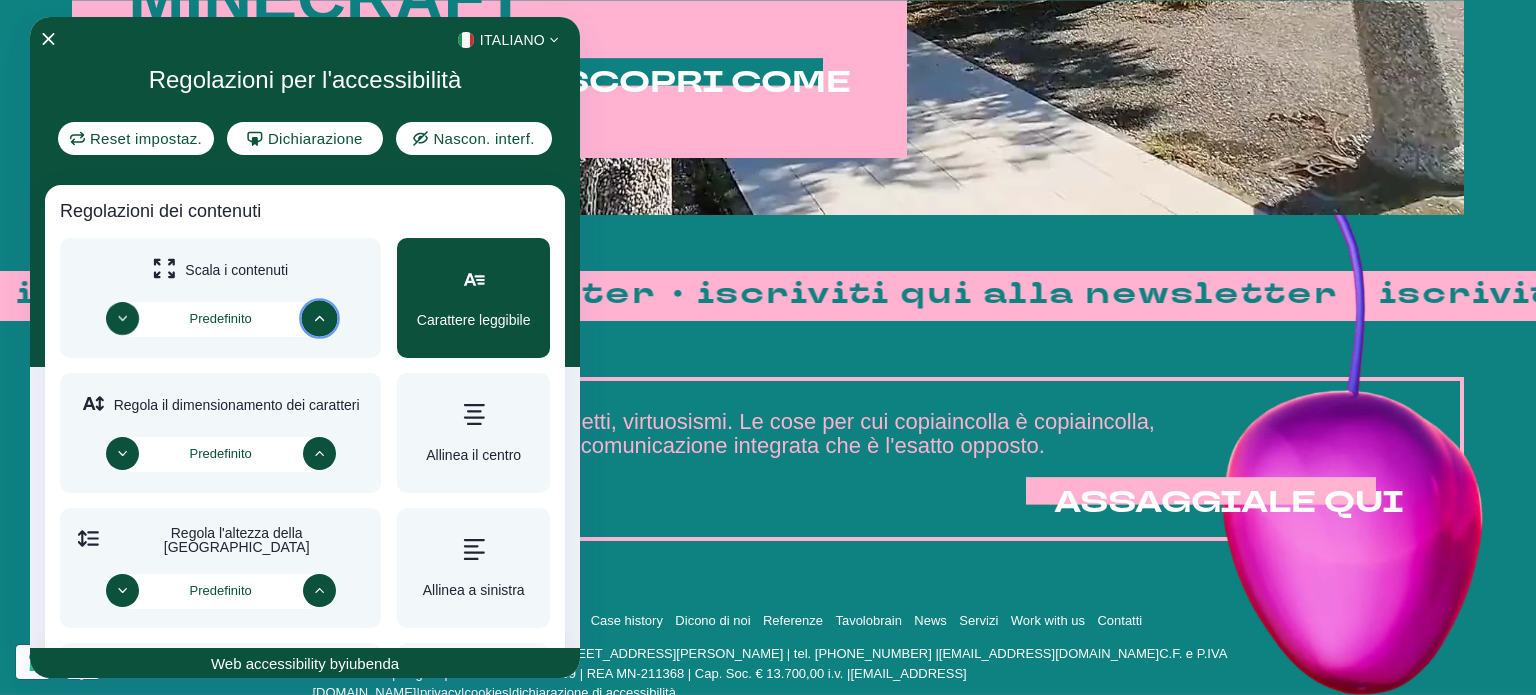 click at bounding box center [474, 281] 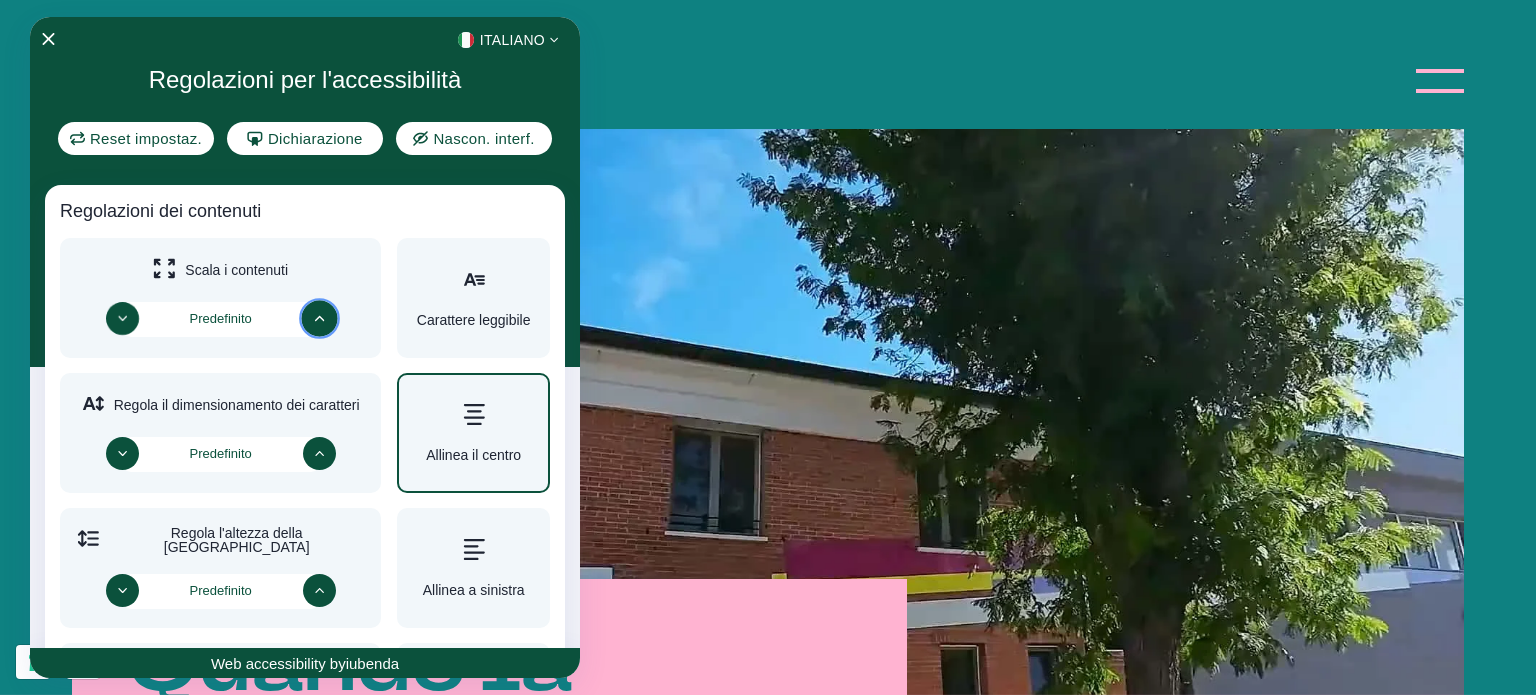 click at bounding box center (473, 416) 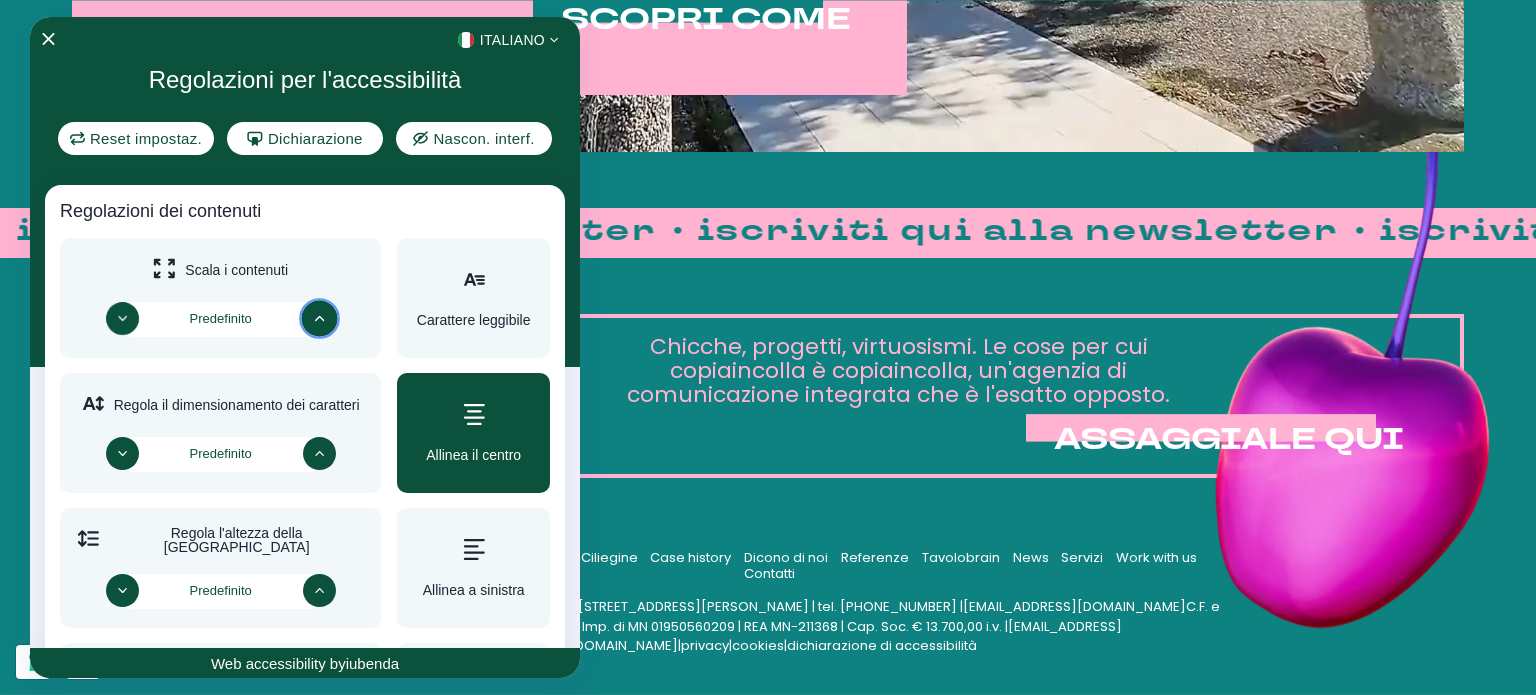 scroll, scrollTop: 1464, scrollLeft: 0, axis: vertical 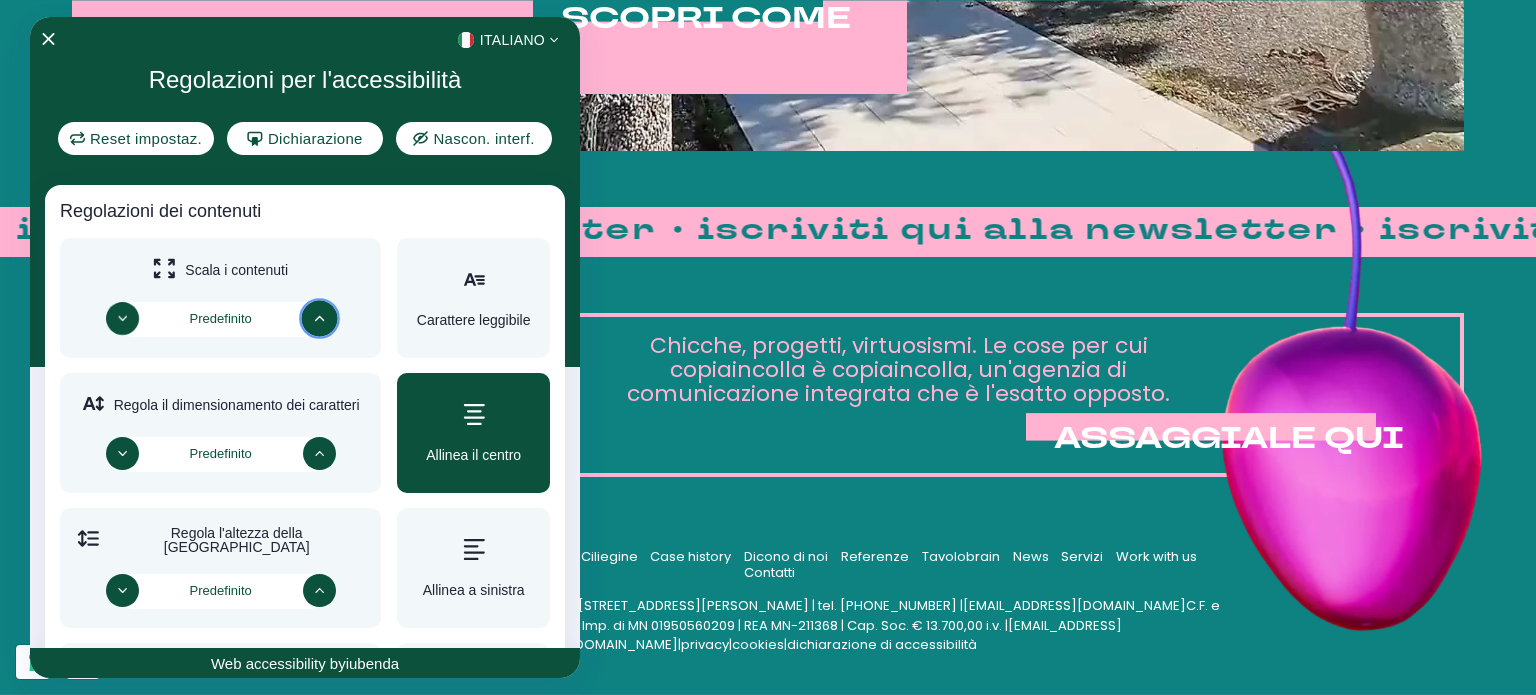 click at bounding box center (473, 416) 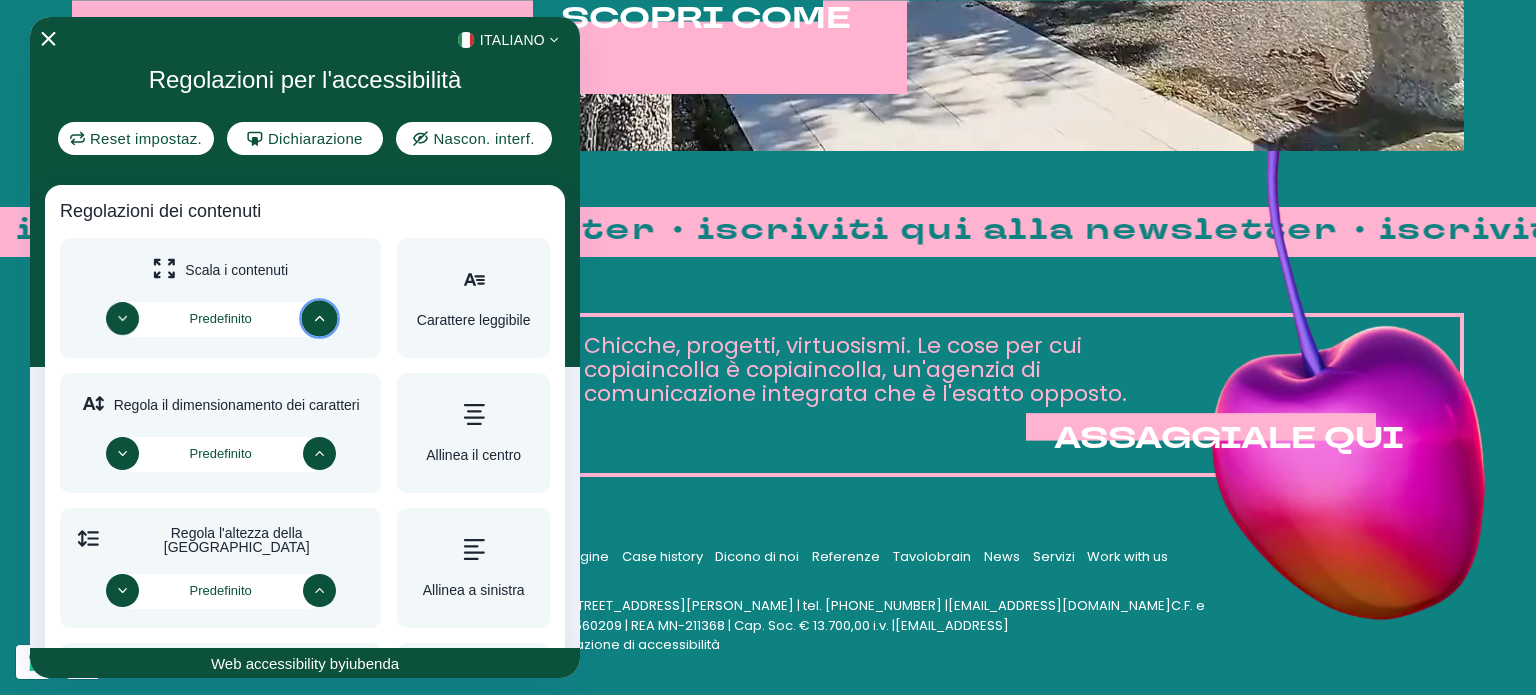 click 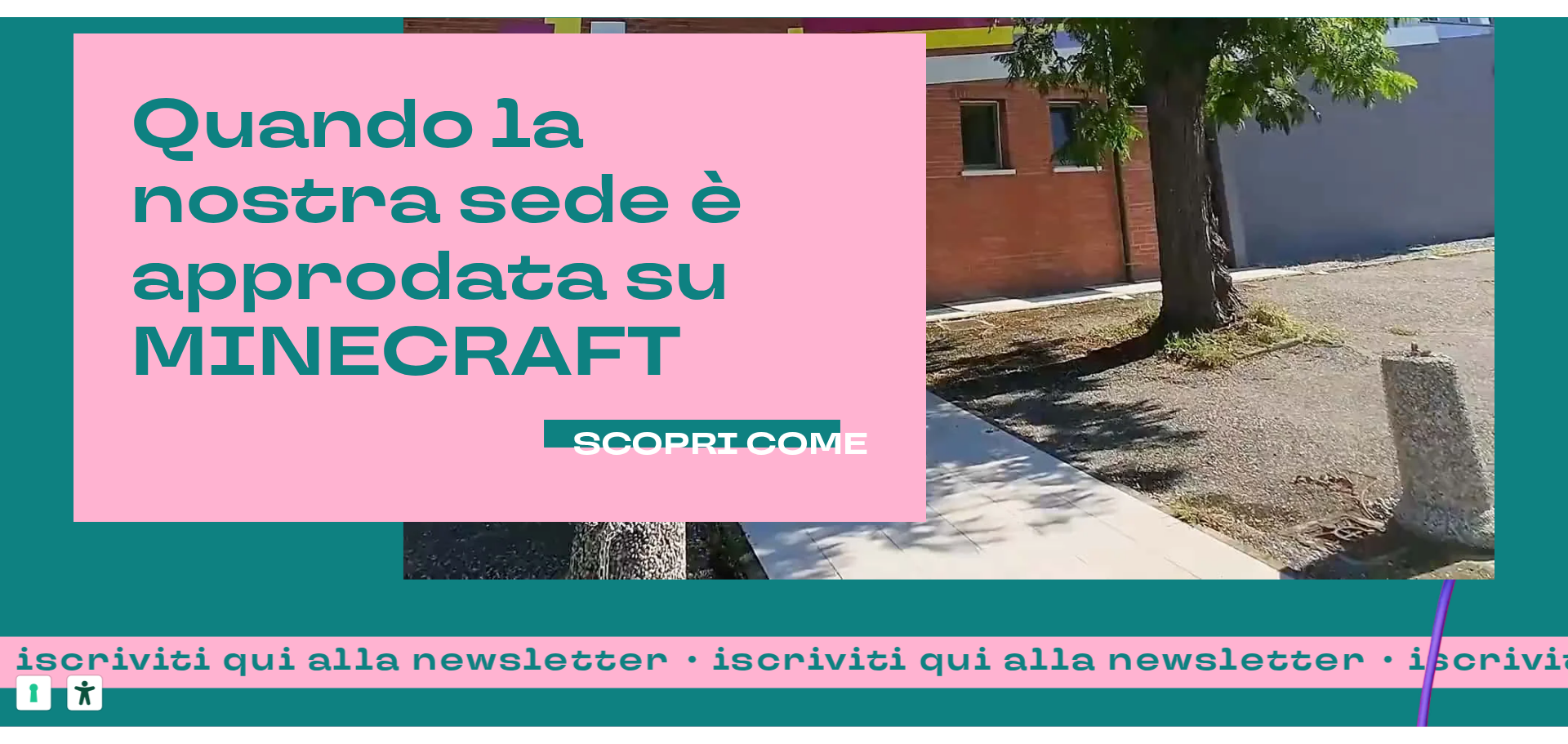 scroll, scrollTop: 870, scrollLeft: 0, axis: vertical 